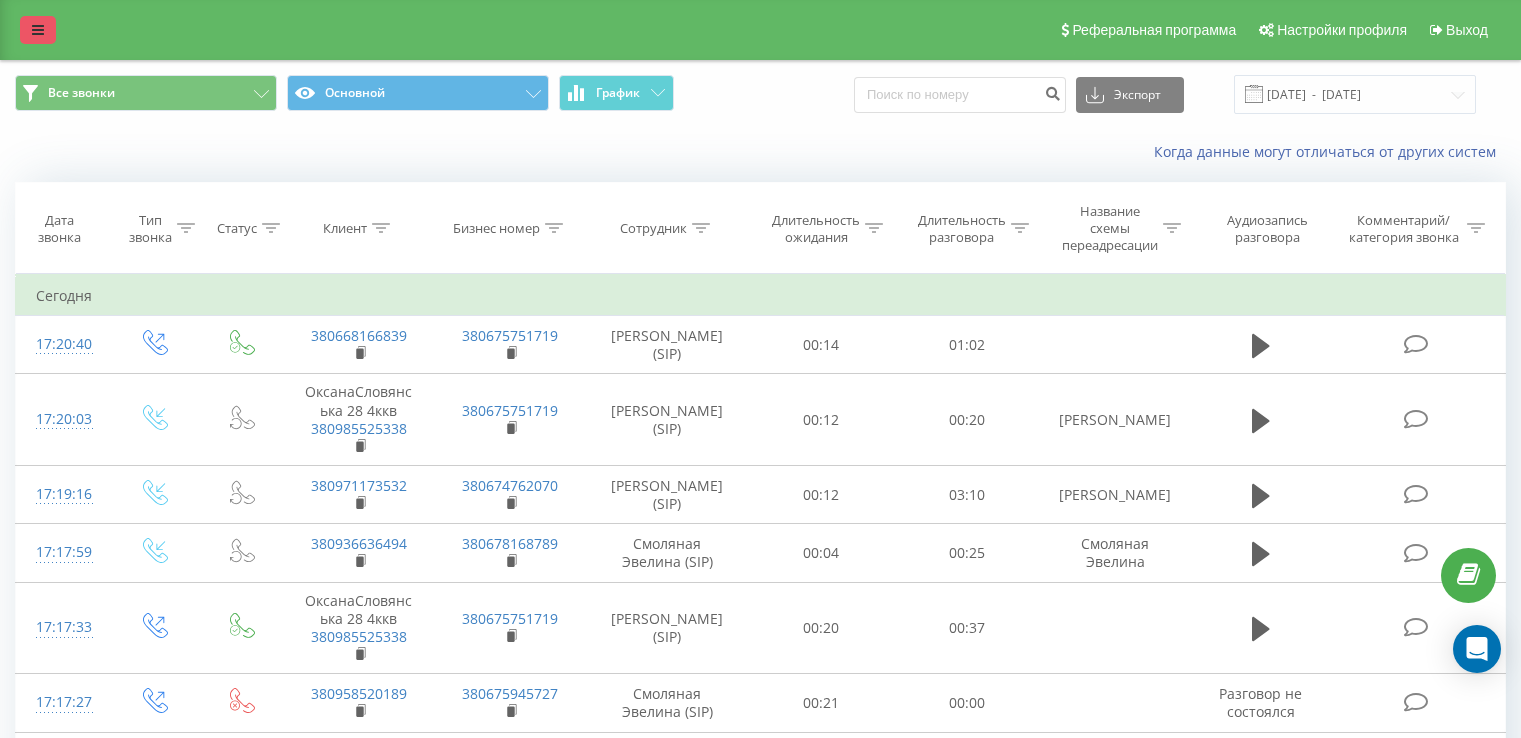 scroll, scrollTop: 0, scrollLeft: 0, axis: both 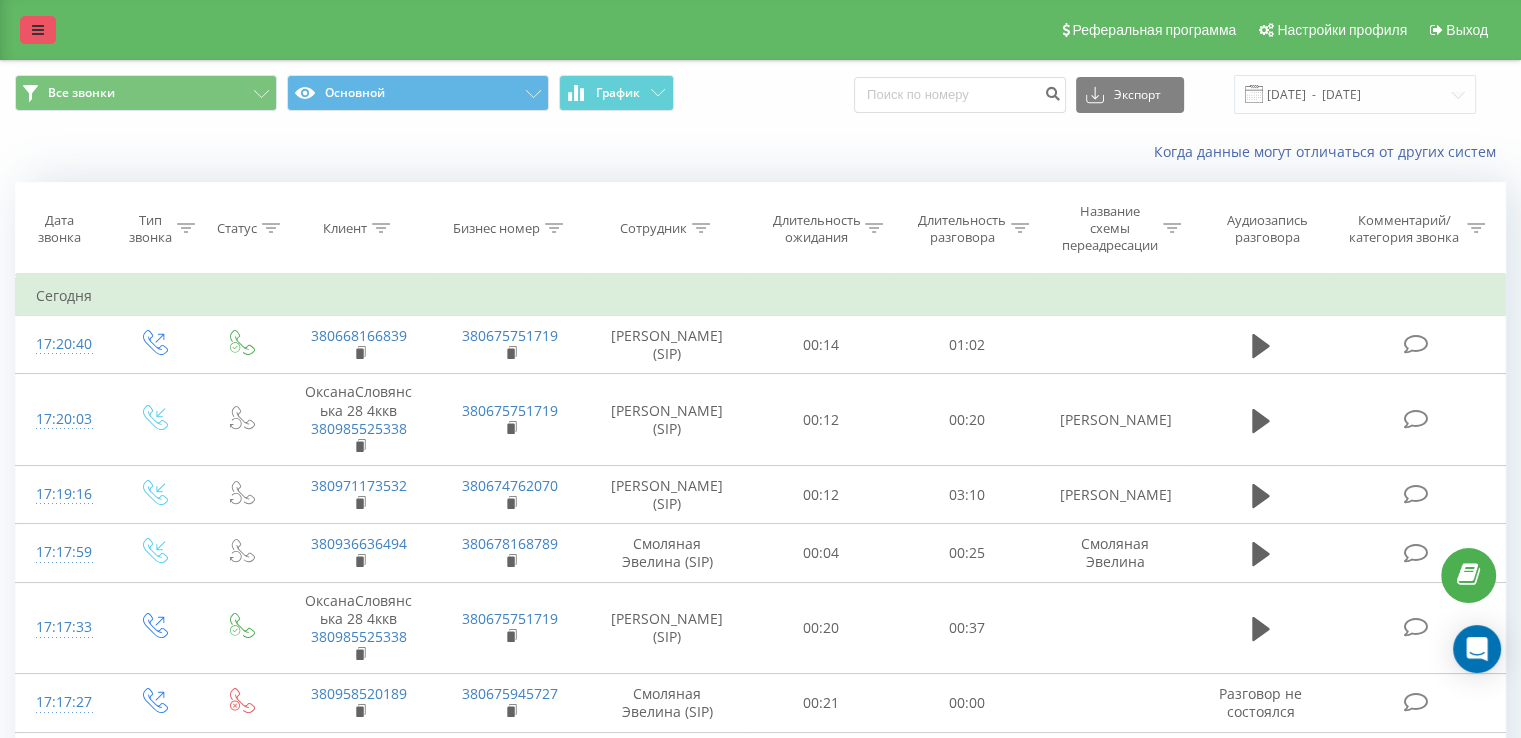 click at bounding box center (38, 30) 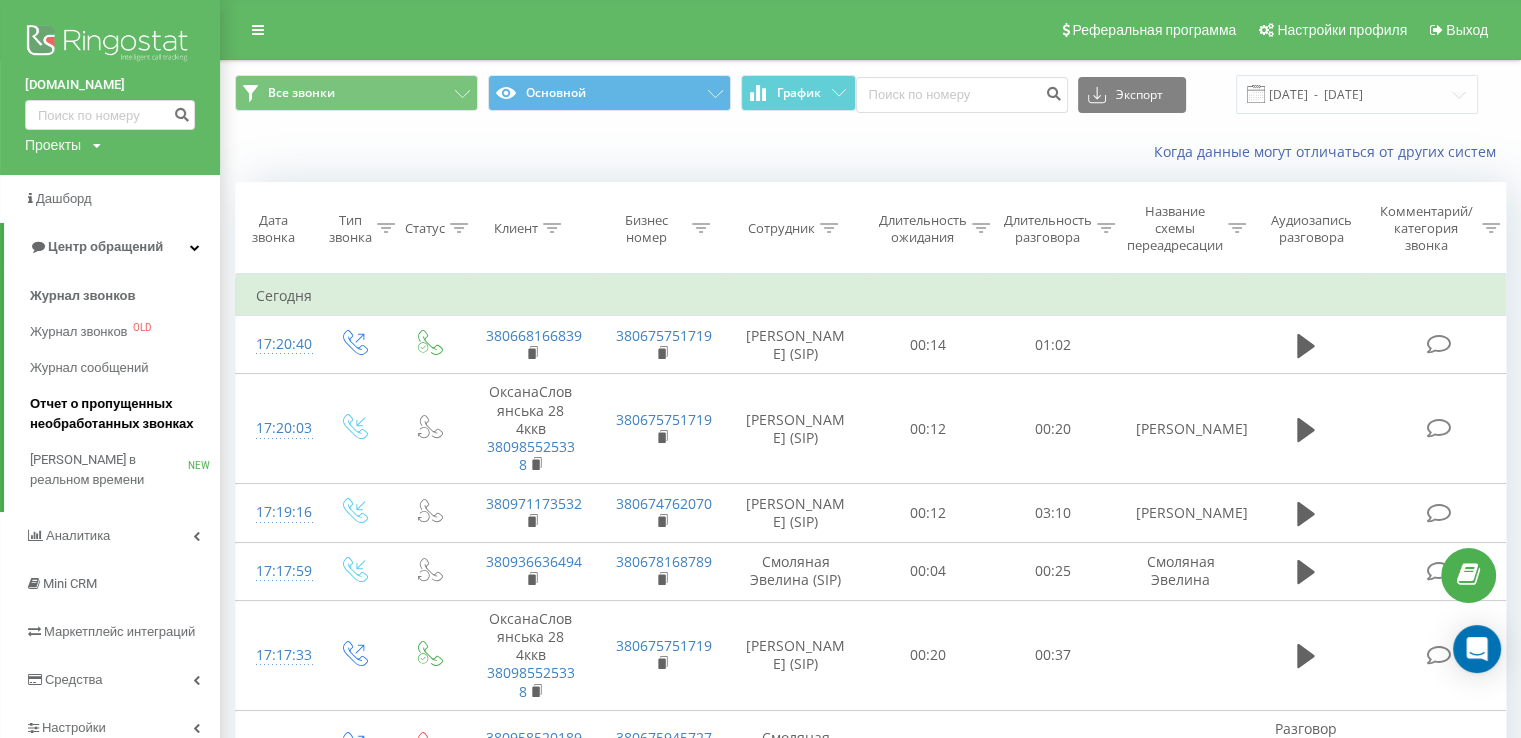 click on "Отчет о пропущенных необработанных звонках" at bounding box center [120, 414] 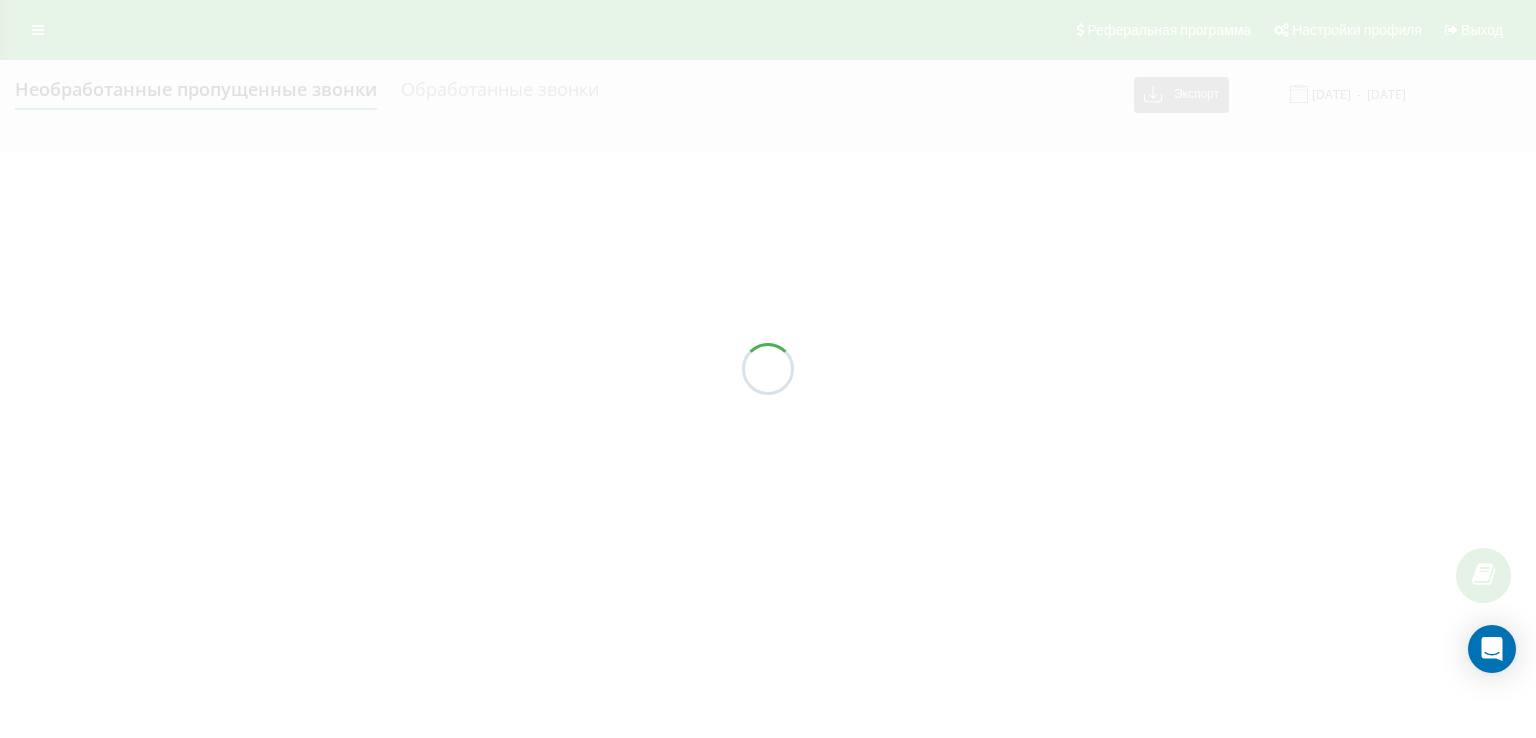 scroll, scrollTop: 0, scrollLeft: 0, axis: both 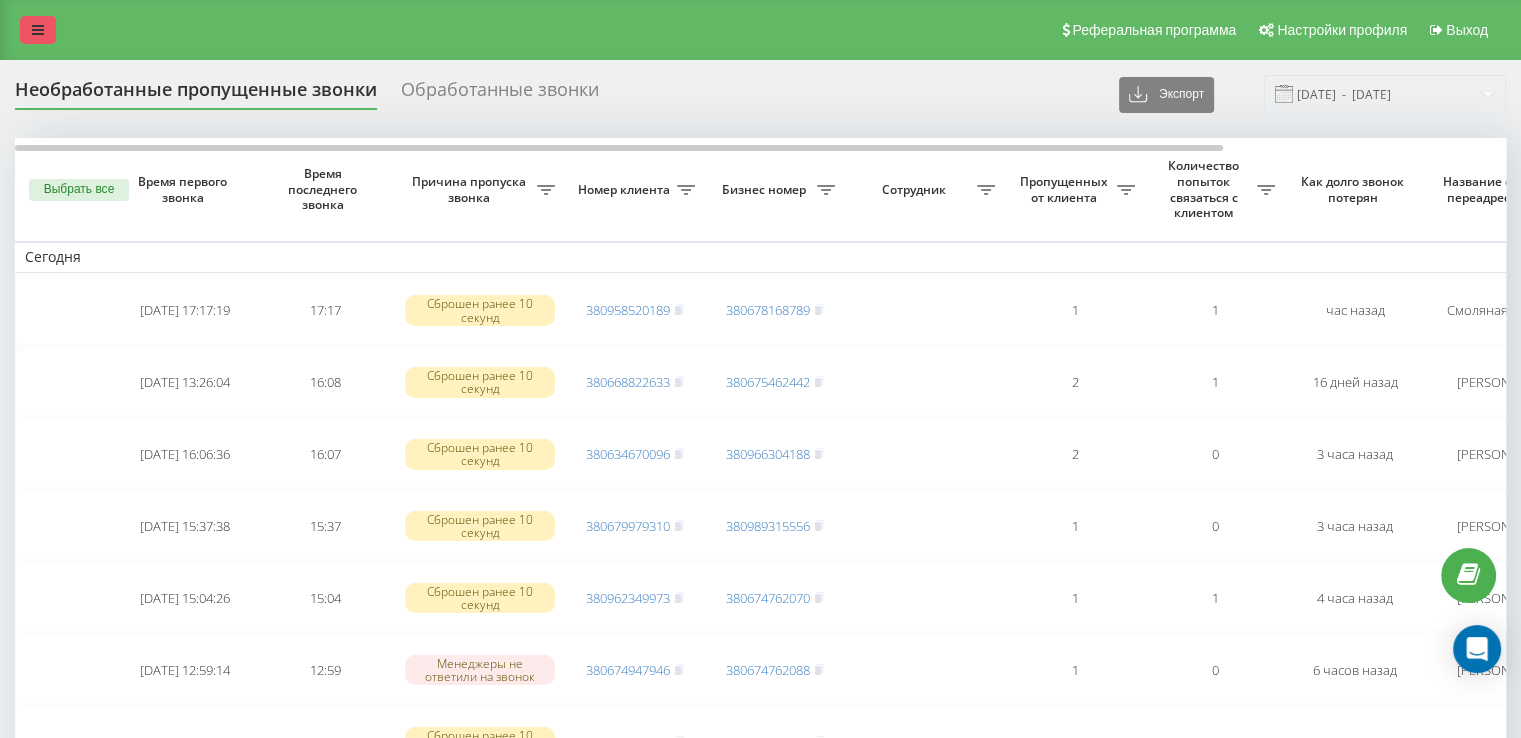 click at bounding box center (38, 30) 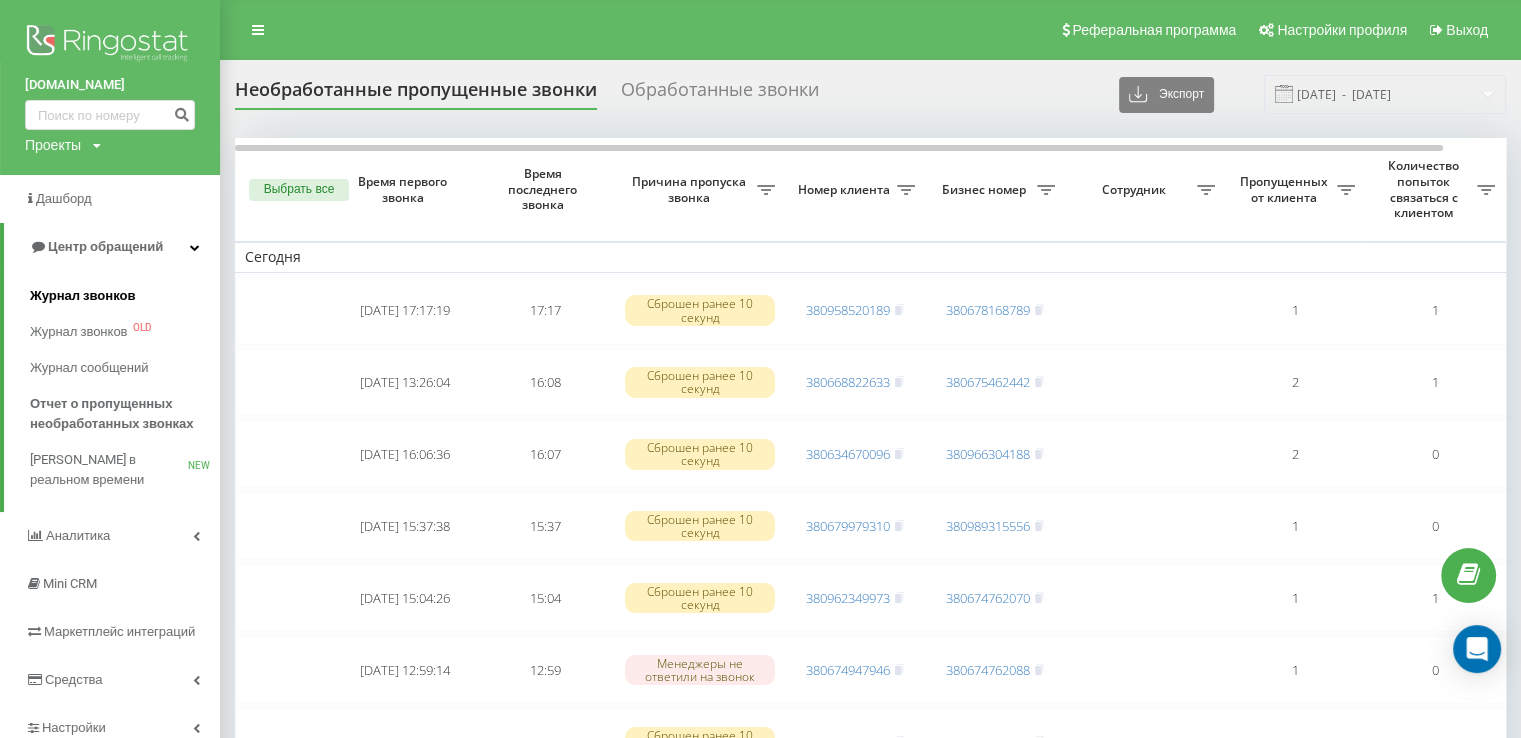 click on "Журнал звонков" at bounding box center (82, 296) 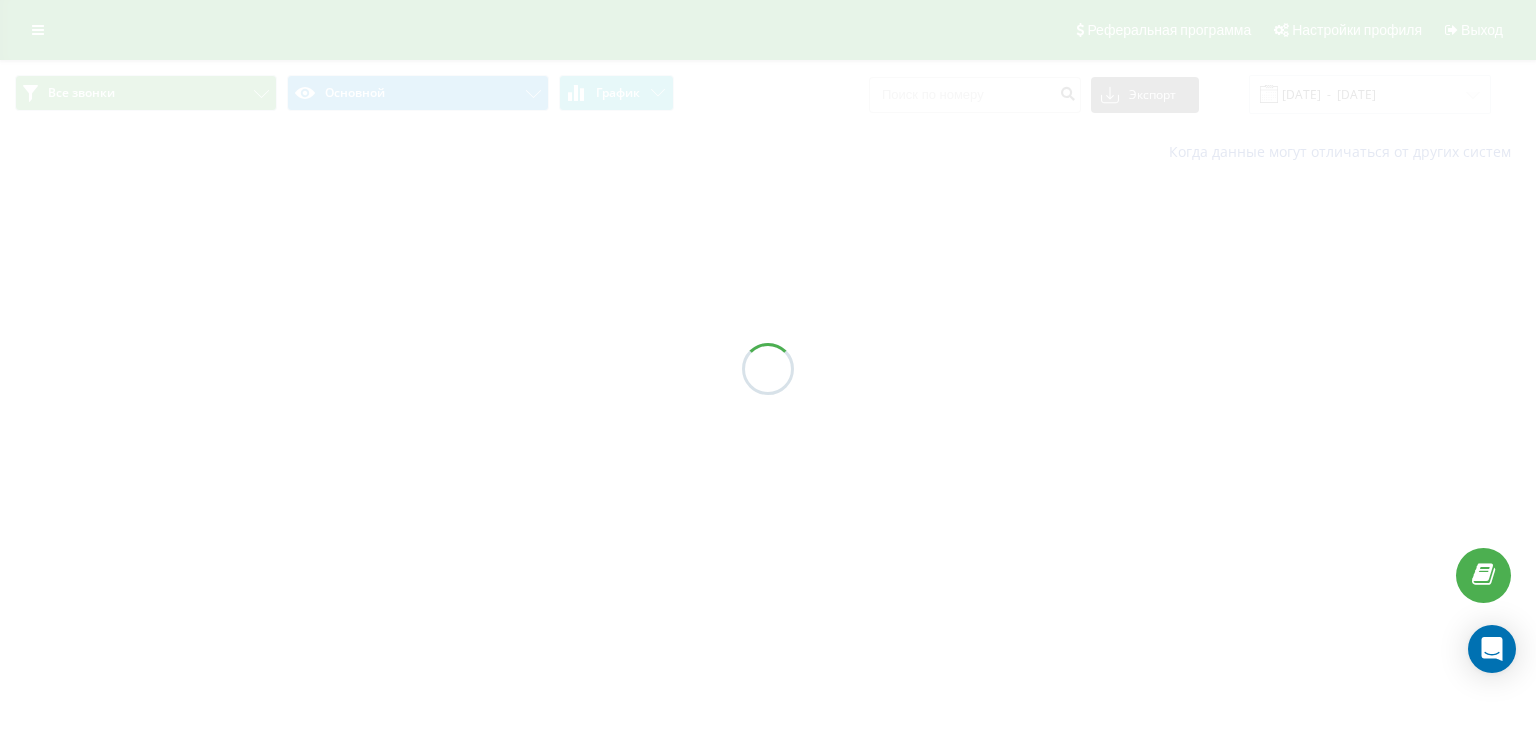 scroll, scrollTop: 0, scrollLeft: 0, axis: both 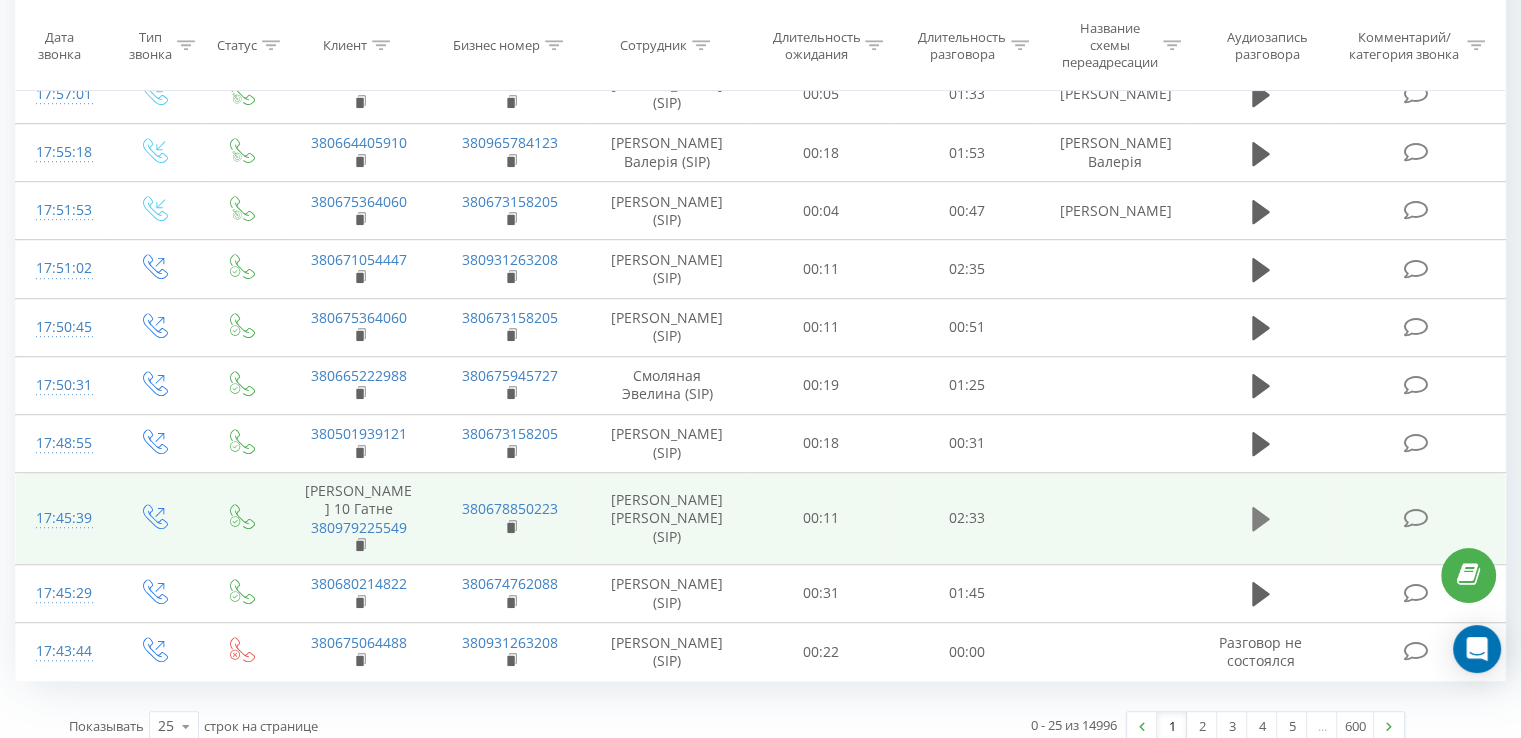 click 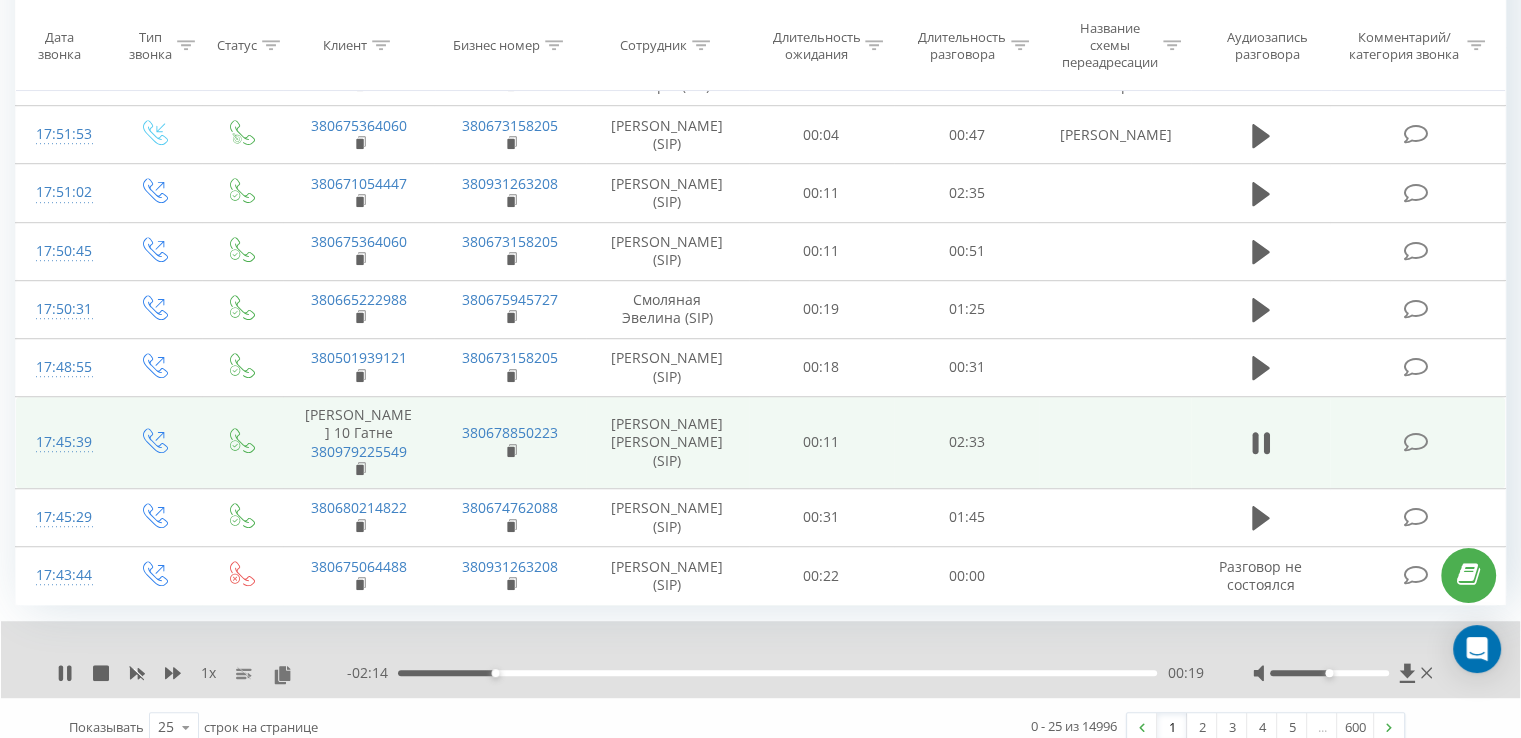 scroll, scrollTop: 1231, scrollLeft: 0, axis: vertical 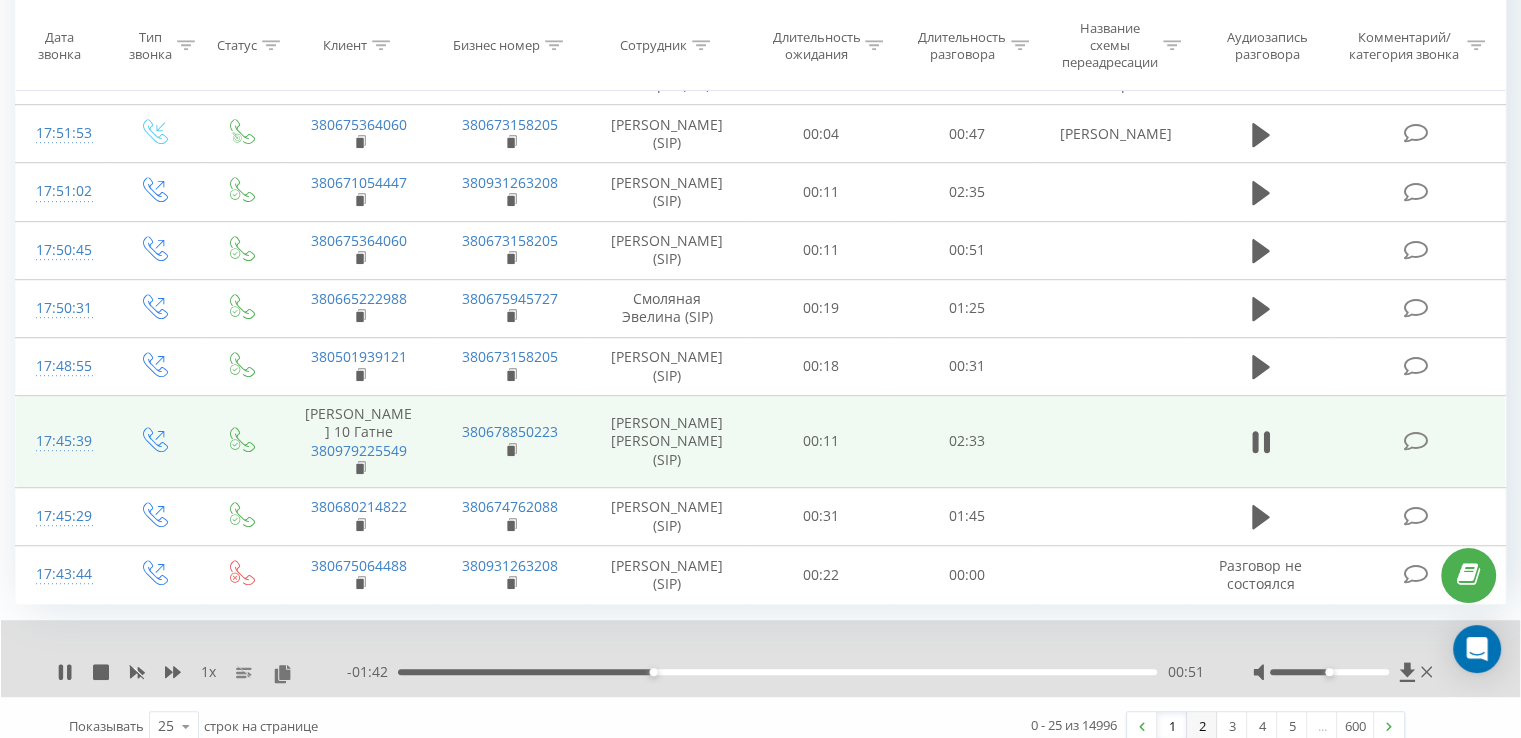 click on "2" at bounding box center [1202, 726] 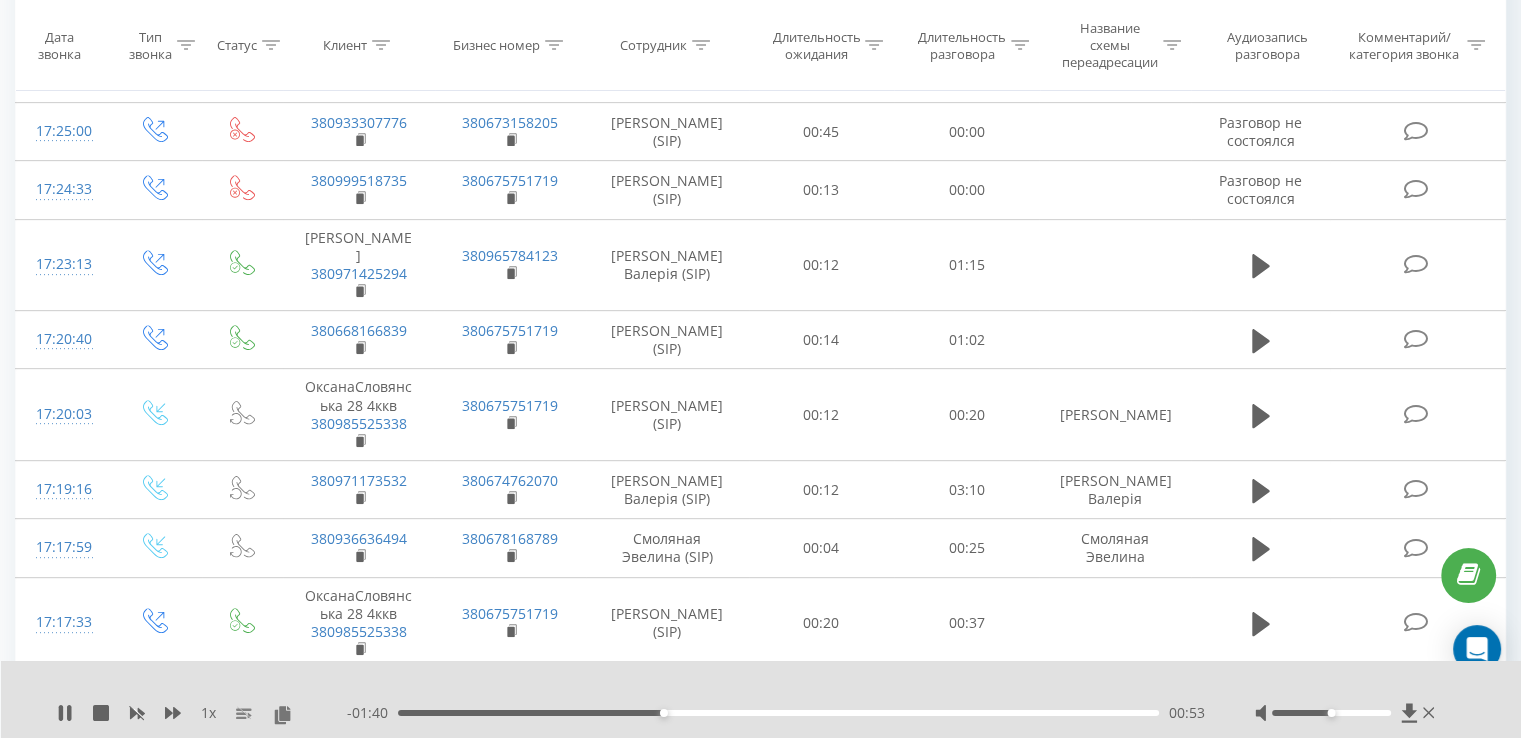 scroll, scrollTop: 798, scrollLeft: 0, axis: vertical 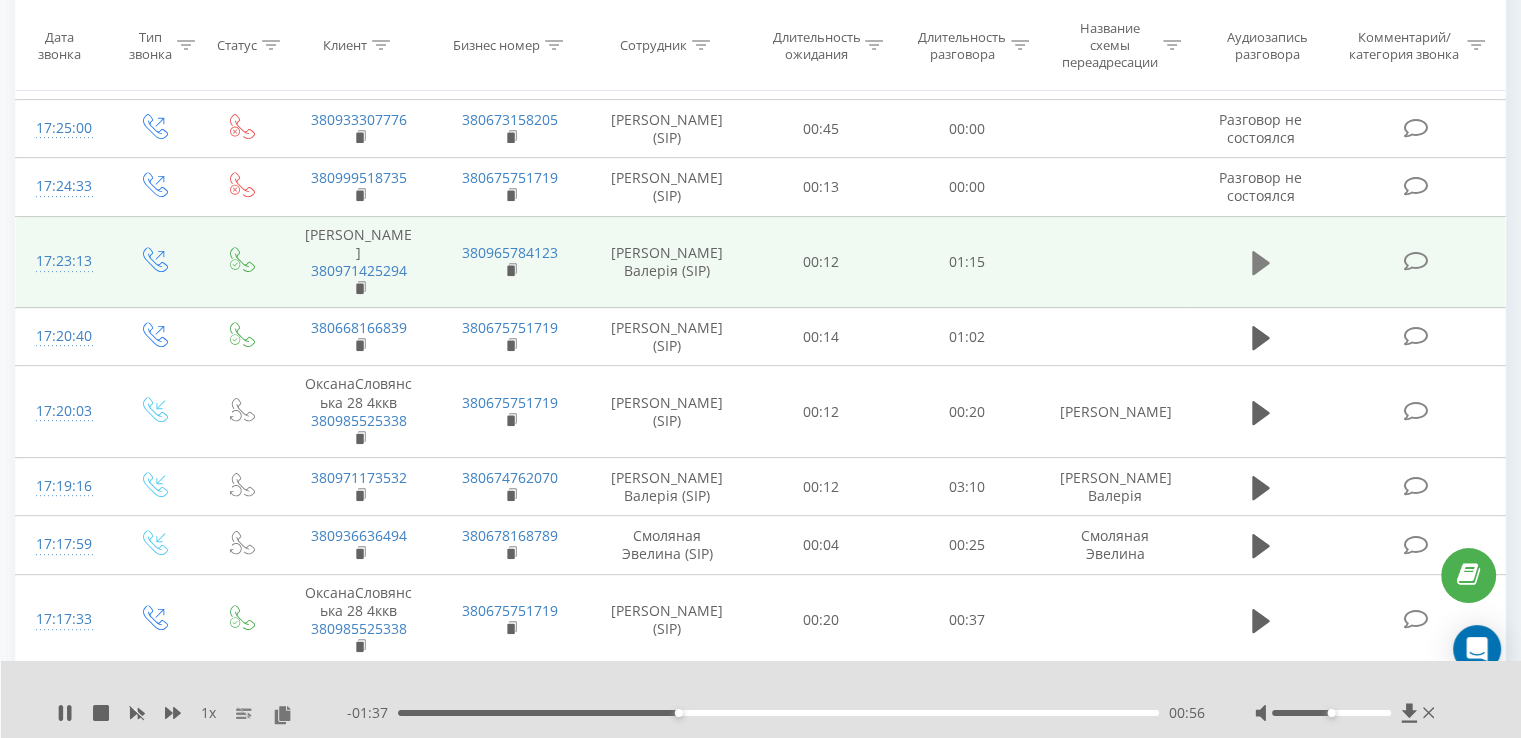 click at bounding box center (1261, 263) 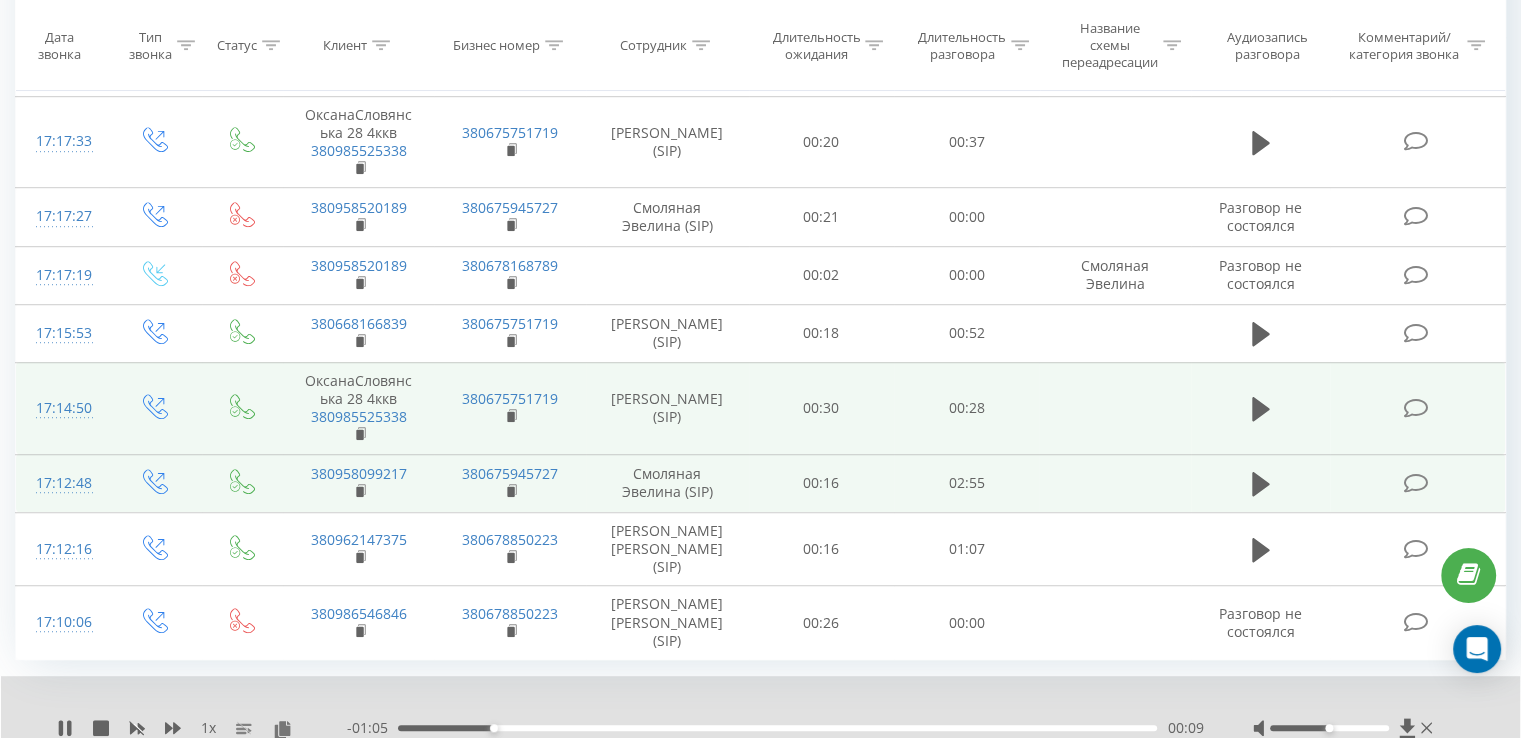 scroll, scrollTop: 1313, scrollLeft: 0, axis: vertical 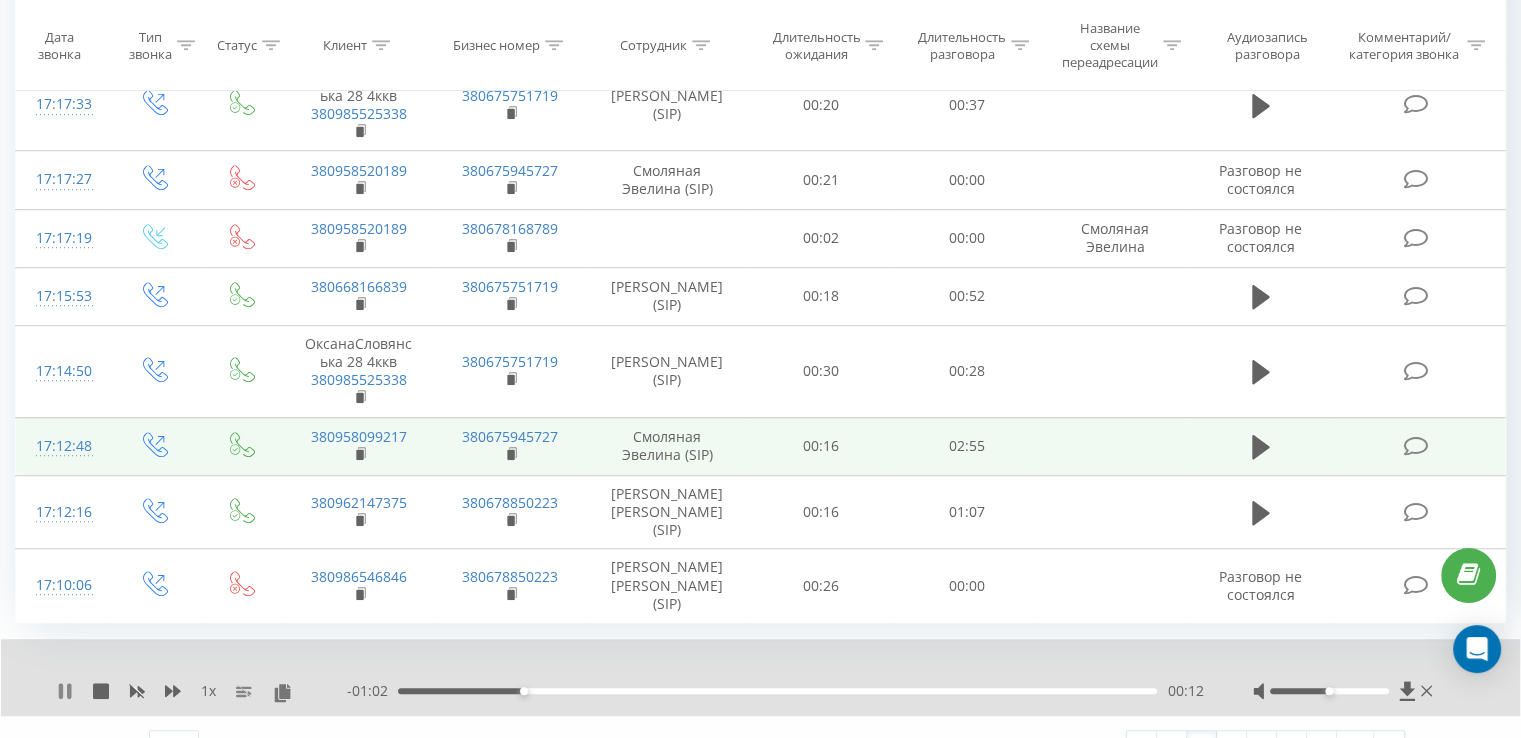 click 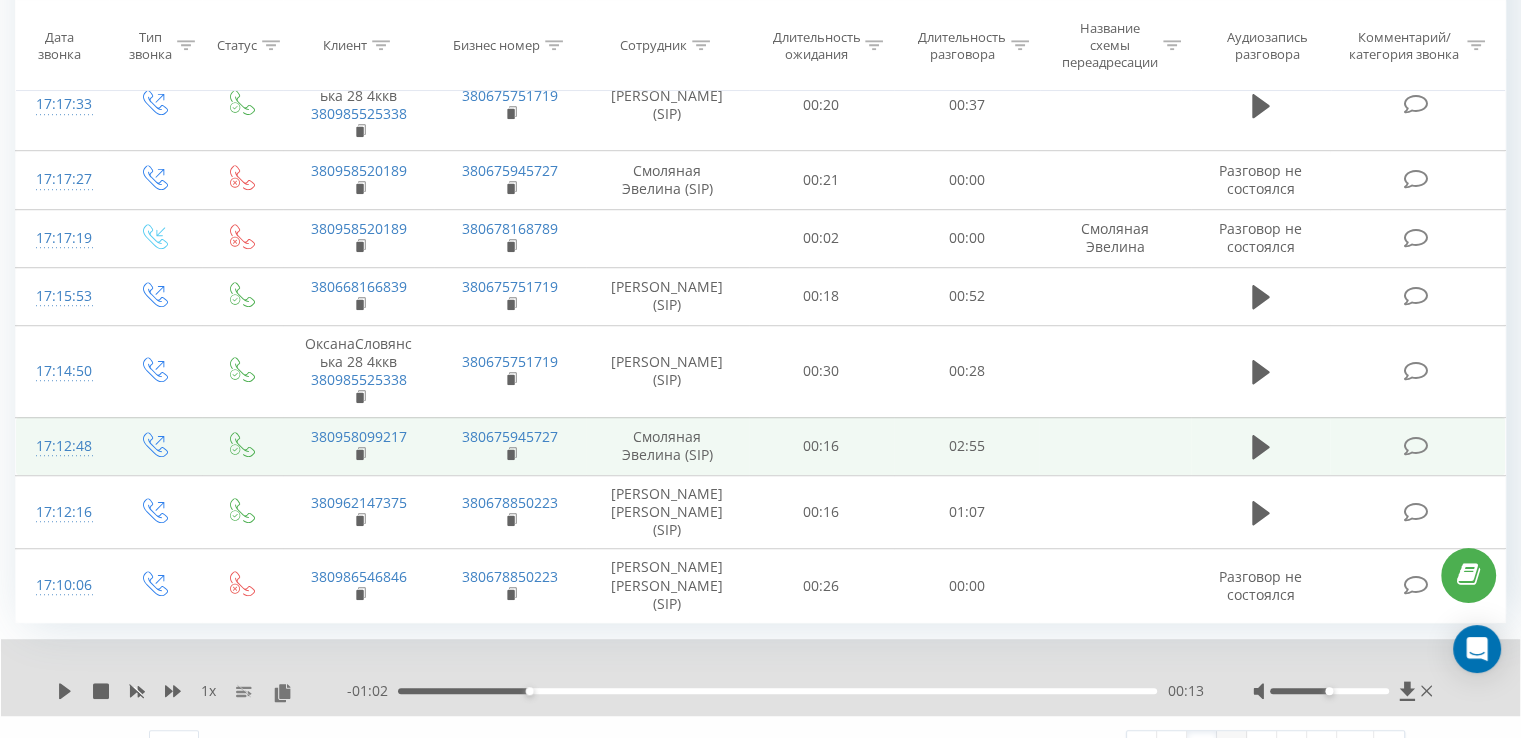 click on "3" at bounding box center [1232, 745] 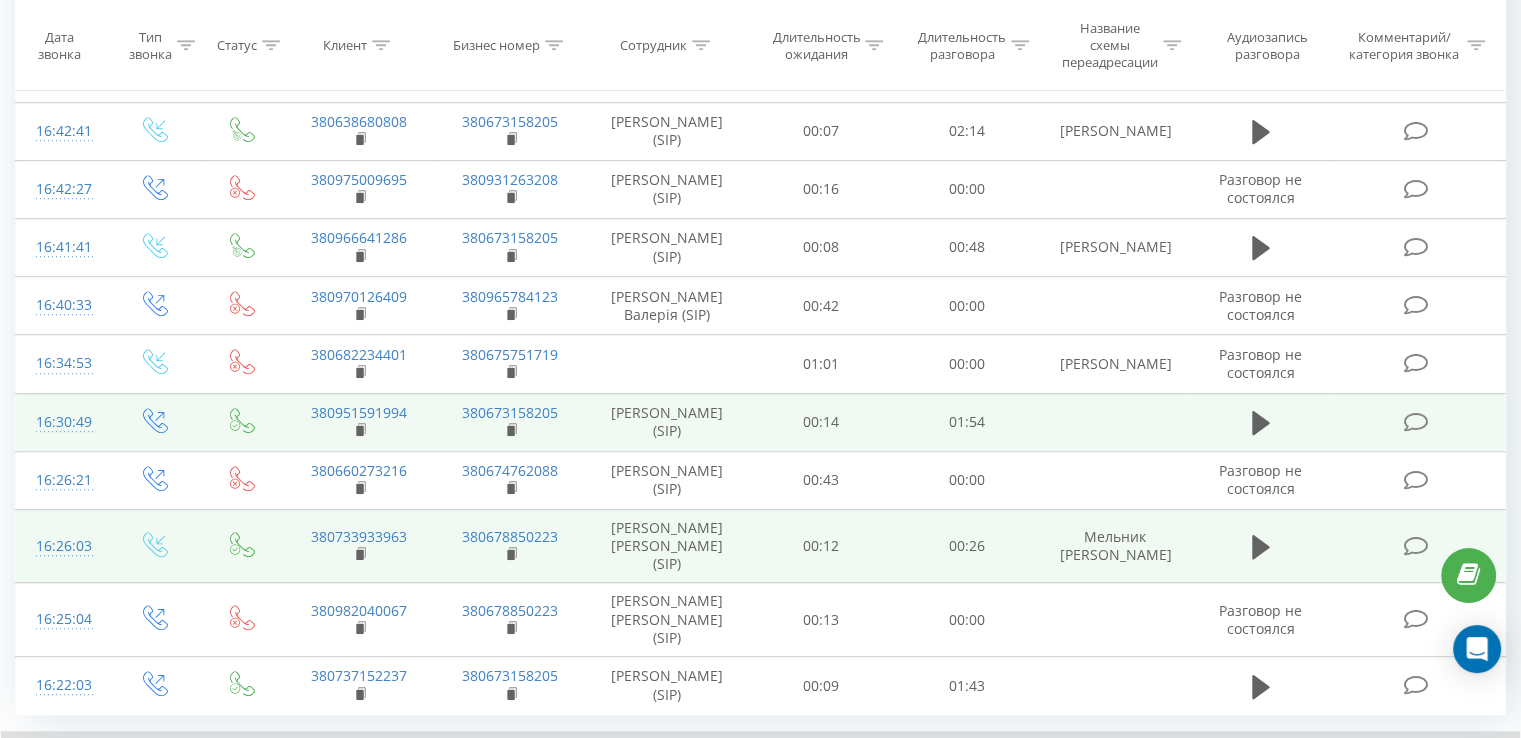 scroll, scrollTop: 1246, scrollLeft: 0, axis: vertical 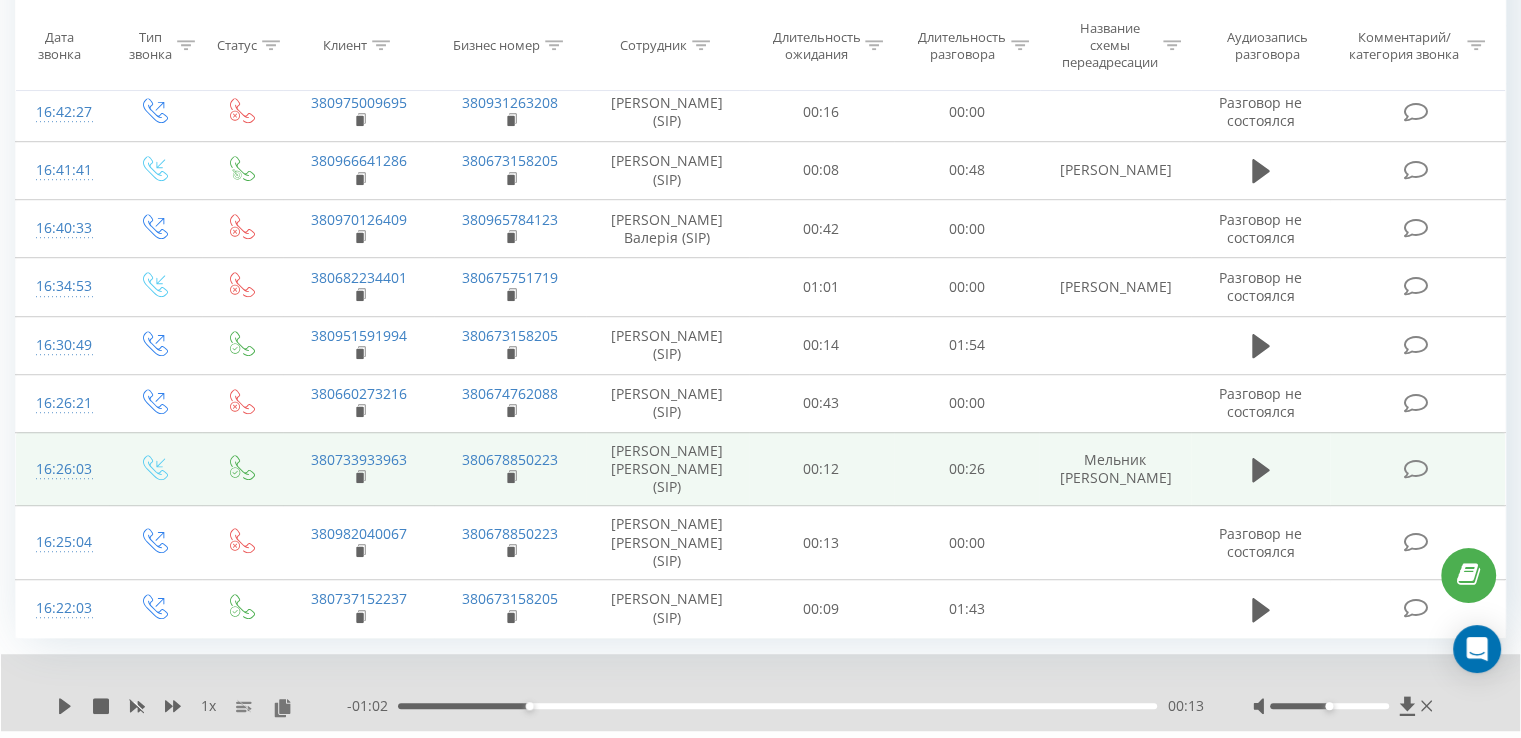 click on "4" at bounding box center [1262, 760] 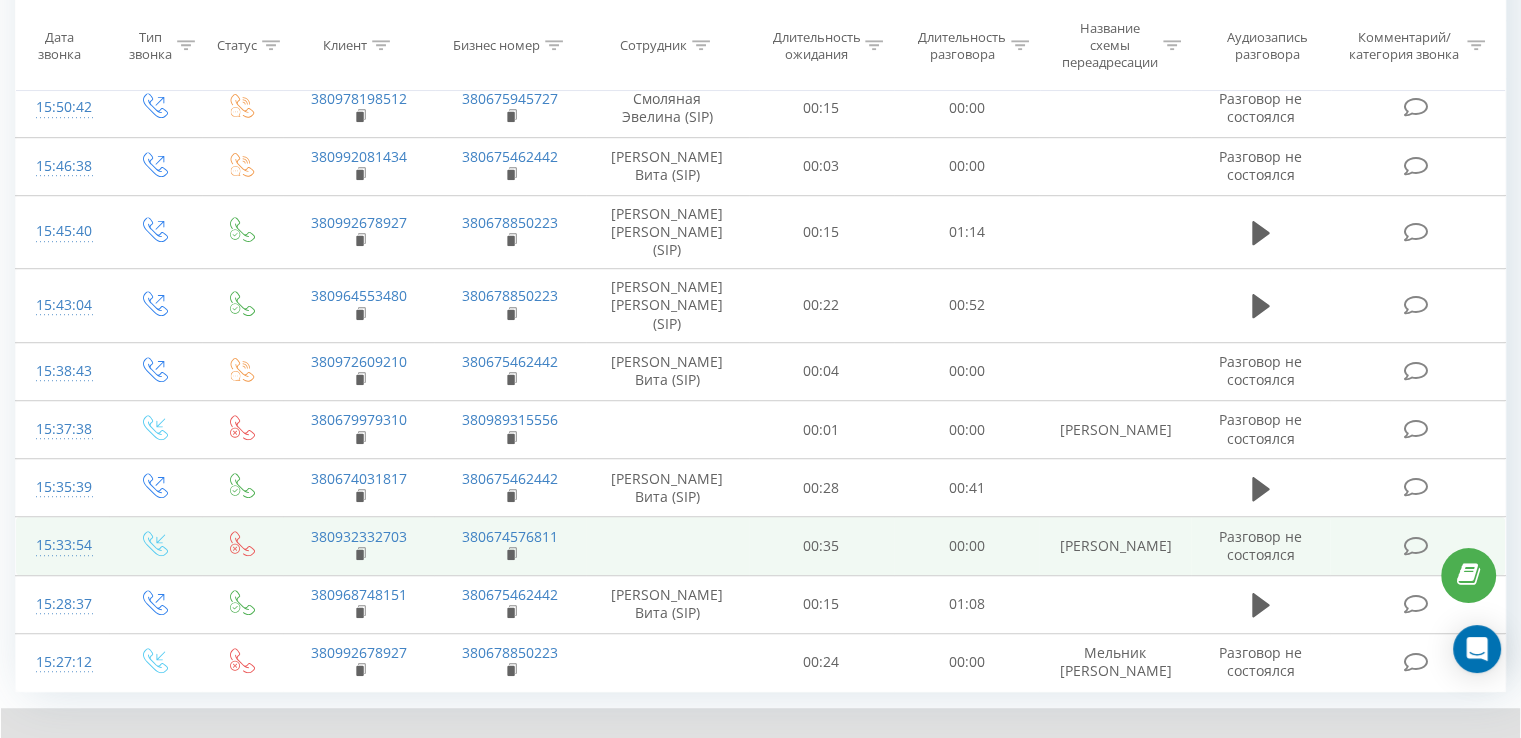 scroll, scrollTop: 1246, scrollLeft: 0, axis: vertical 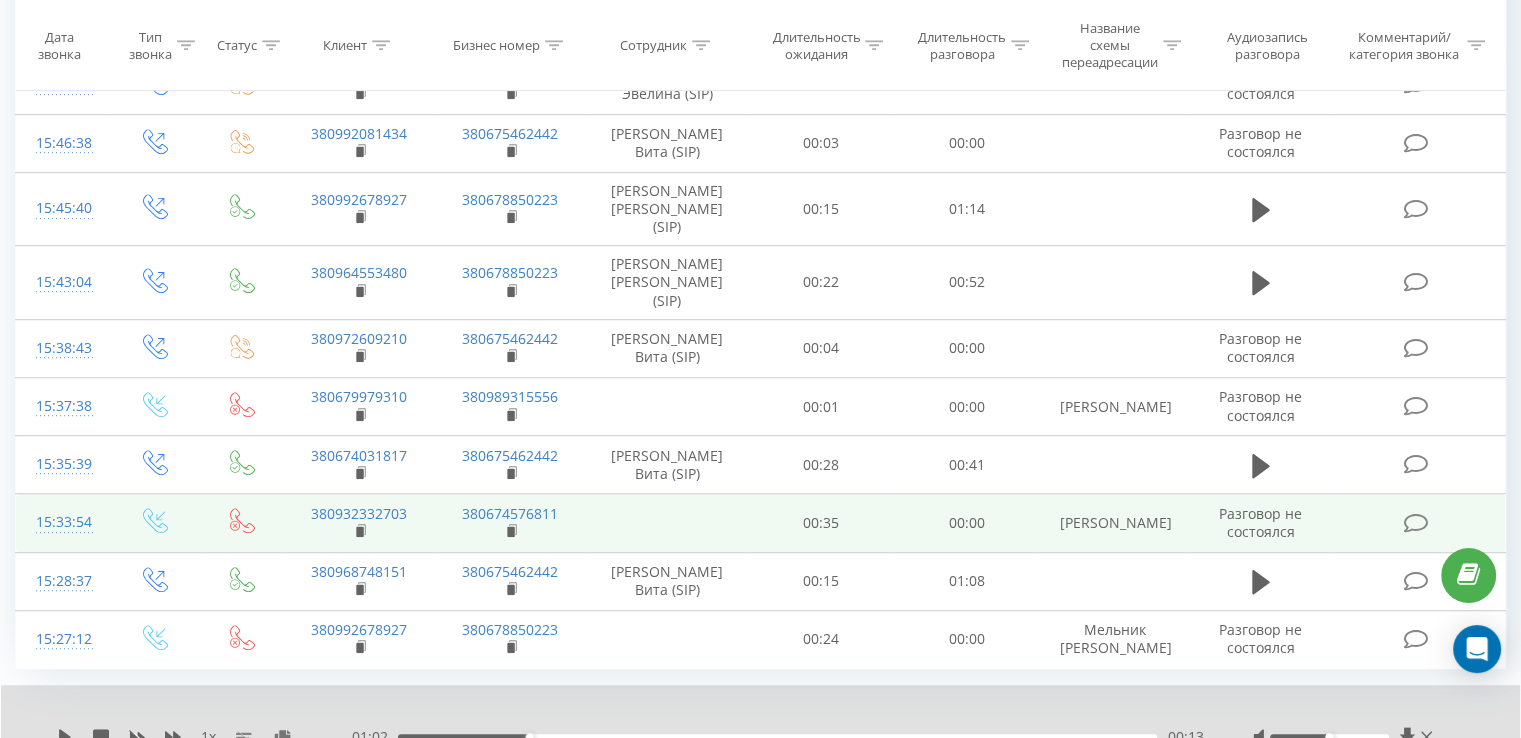 click on "5" at bounding box center [1292, 791] 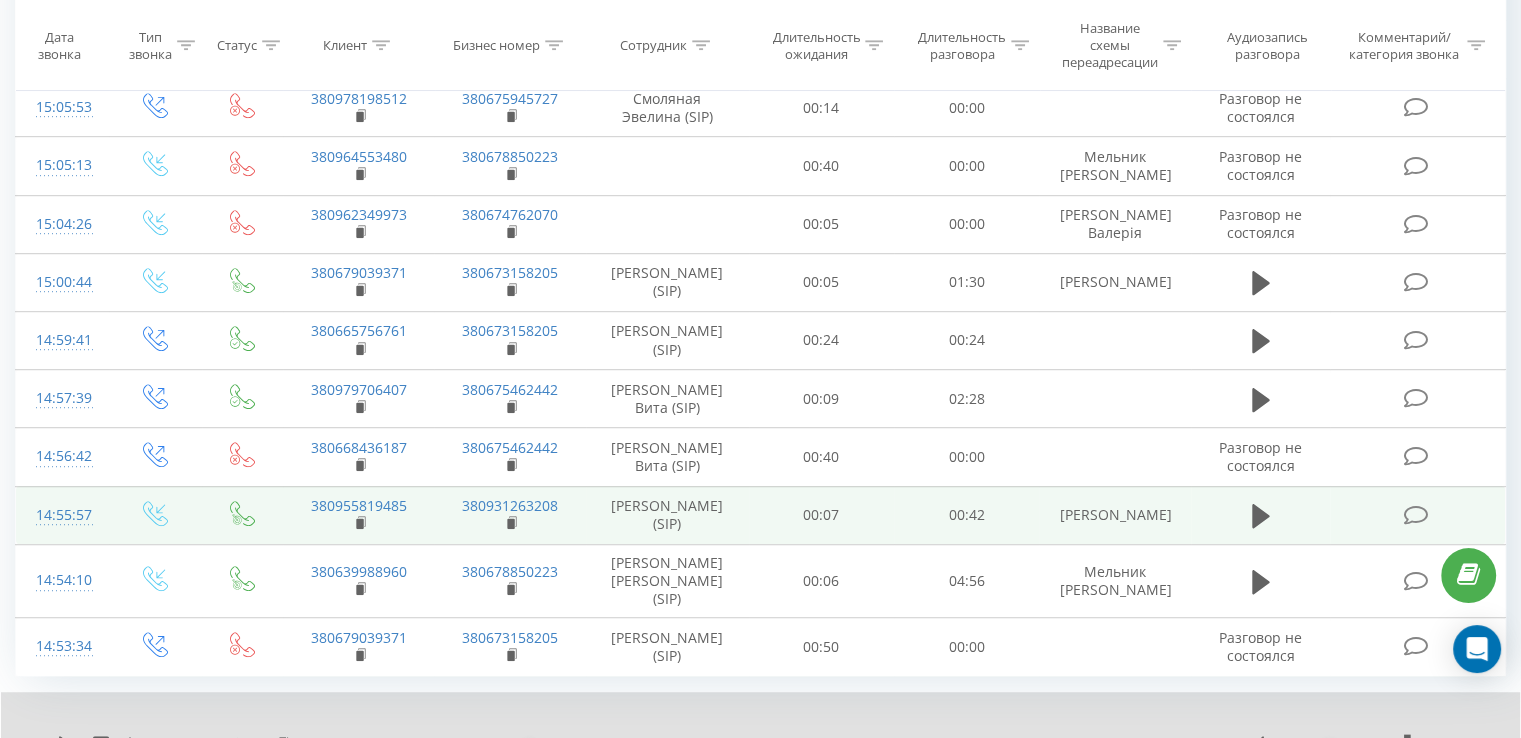 scroll, scrollTop: 1179, scrollLeft: 0, axis: vertical 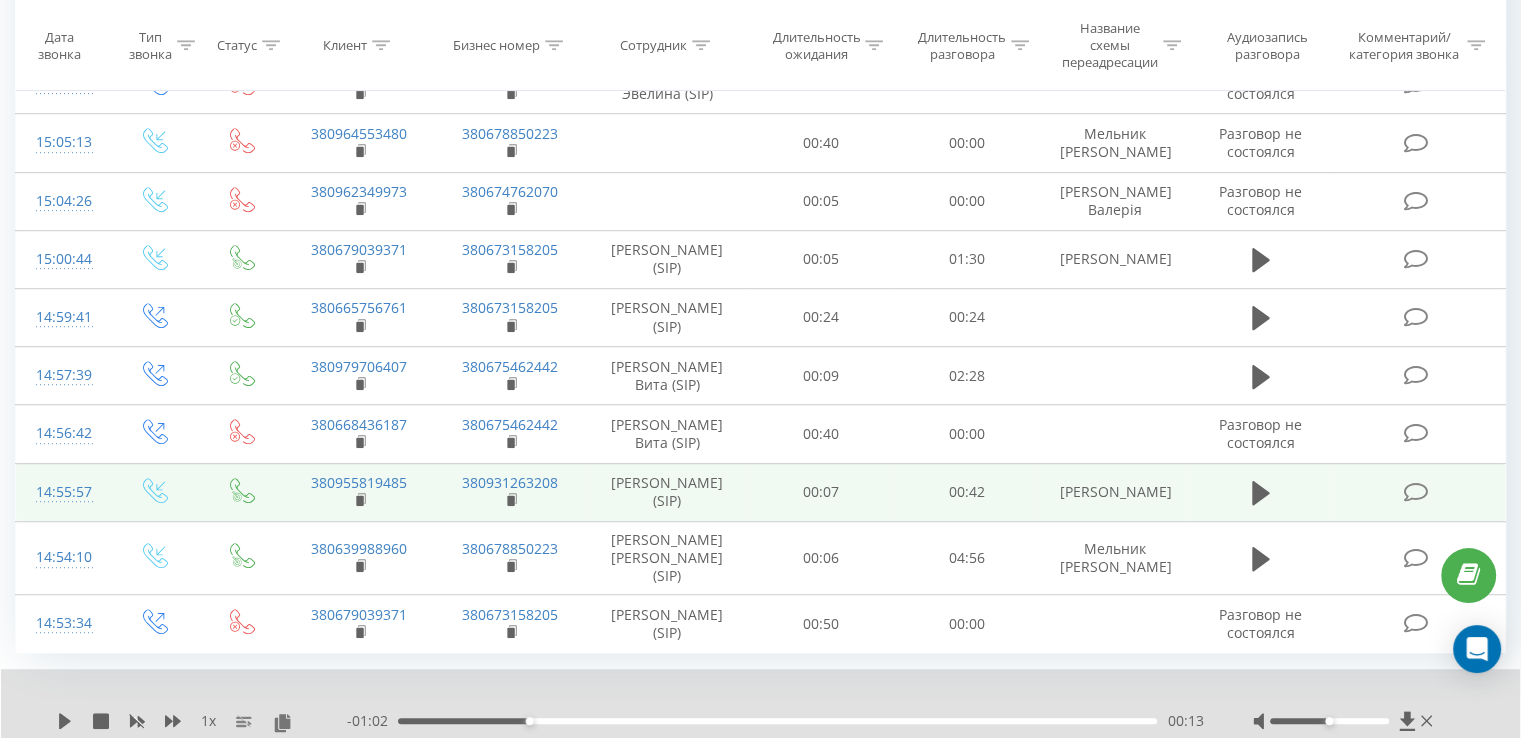 click on "6" at bounding box center (1292, 775) 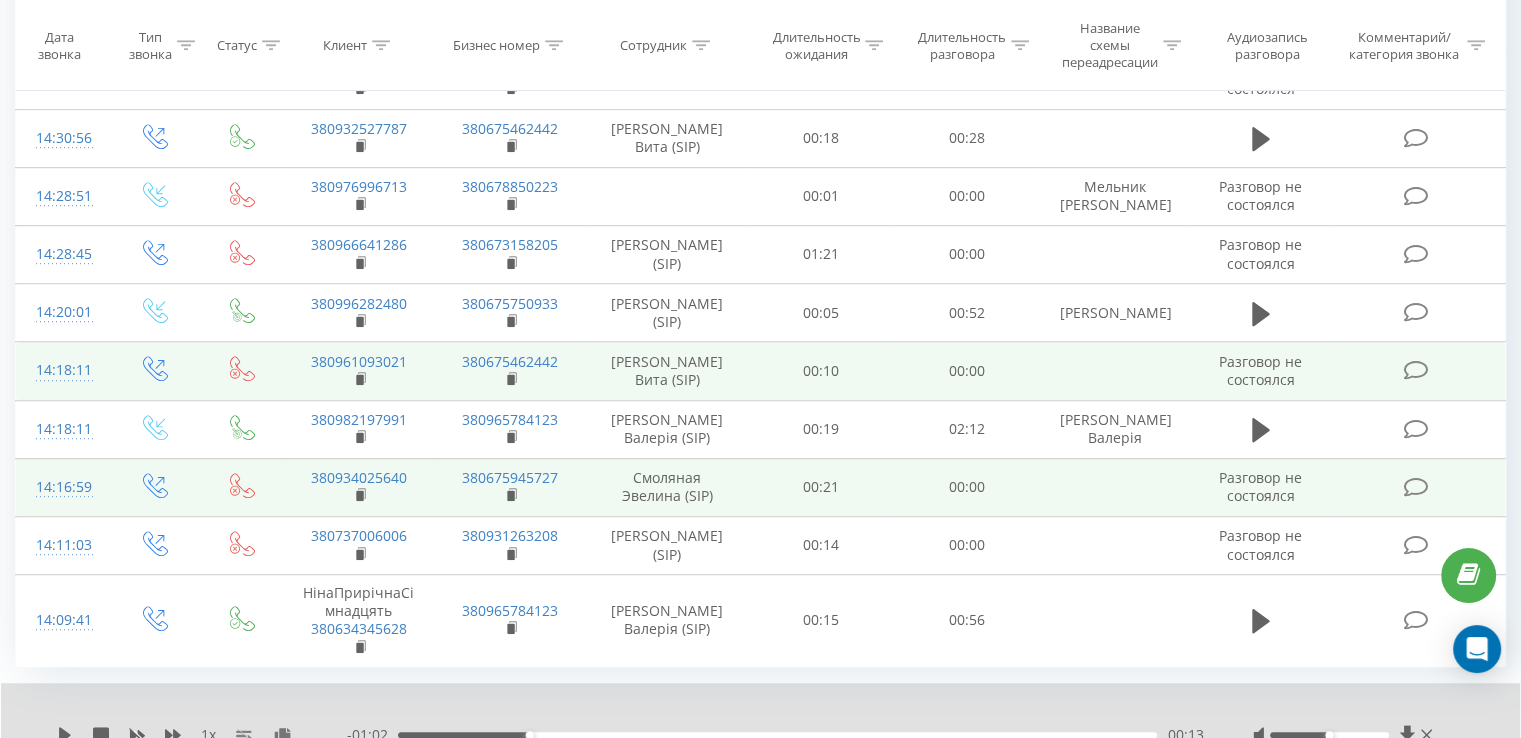 scroll, scrollTop: 1228, scrollLeft: 0, axis: vertical 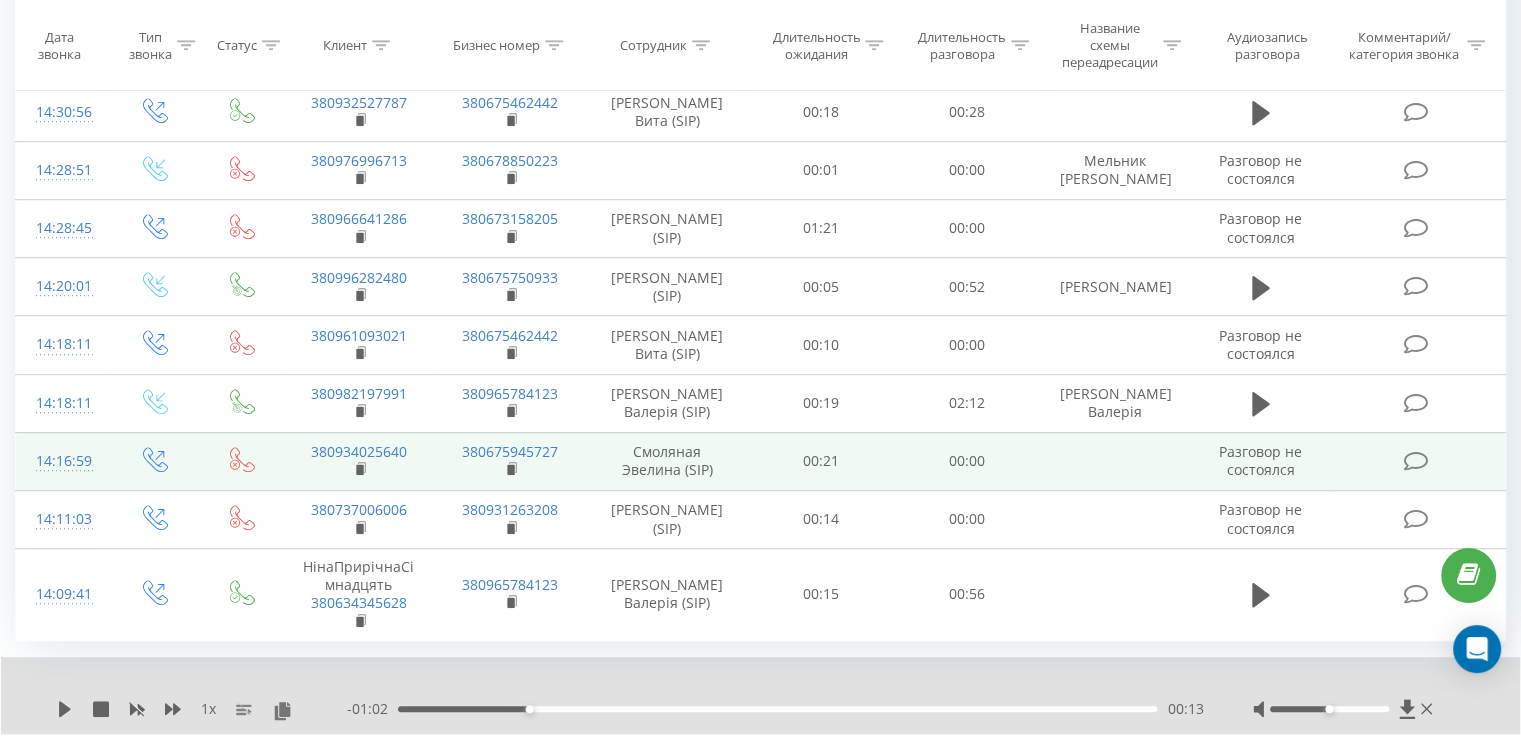 click on "7" at bounding box center (1292, 763) 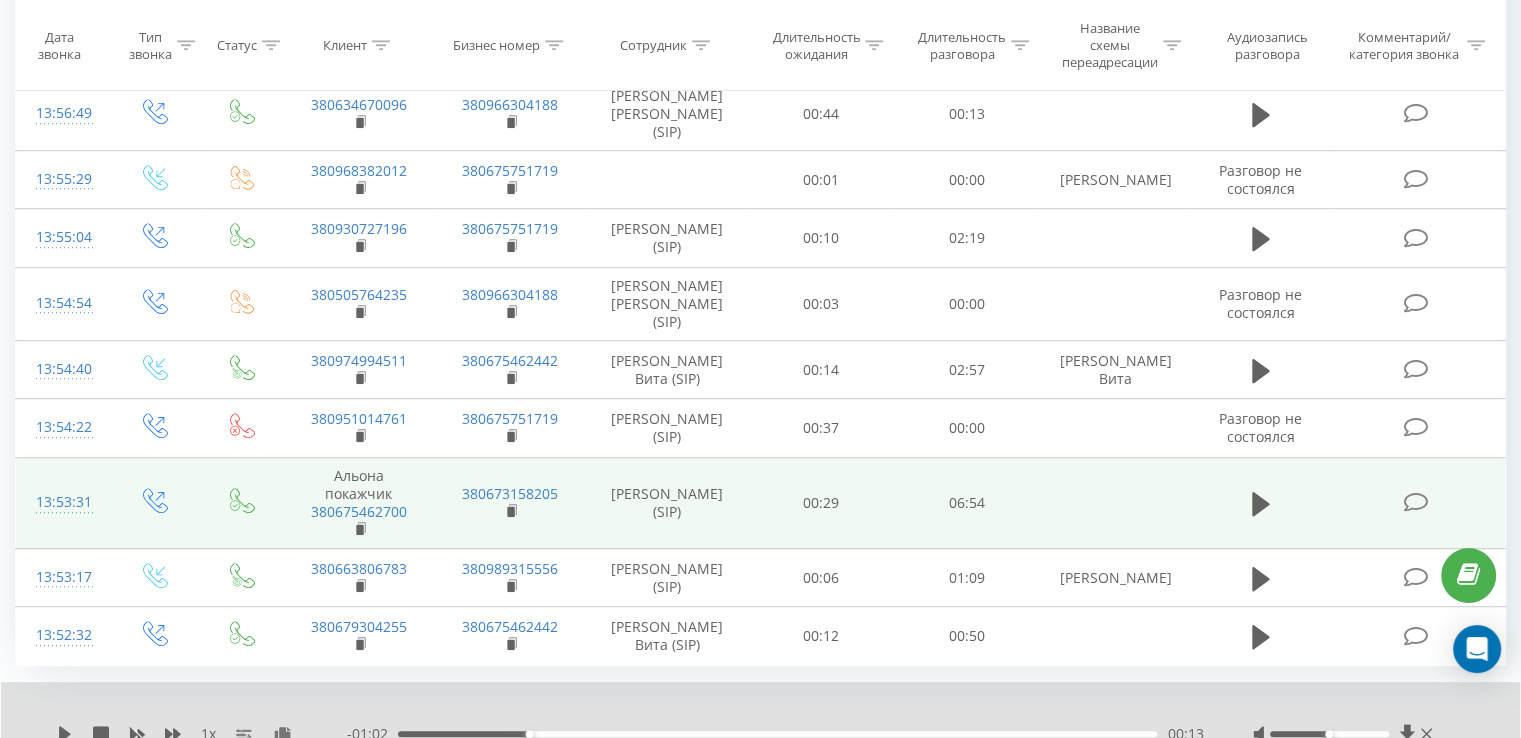 scroll, scrollTop: 1212, scrollLeft: 0, axis: vertical 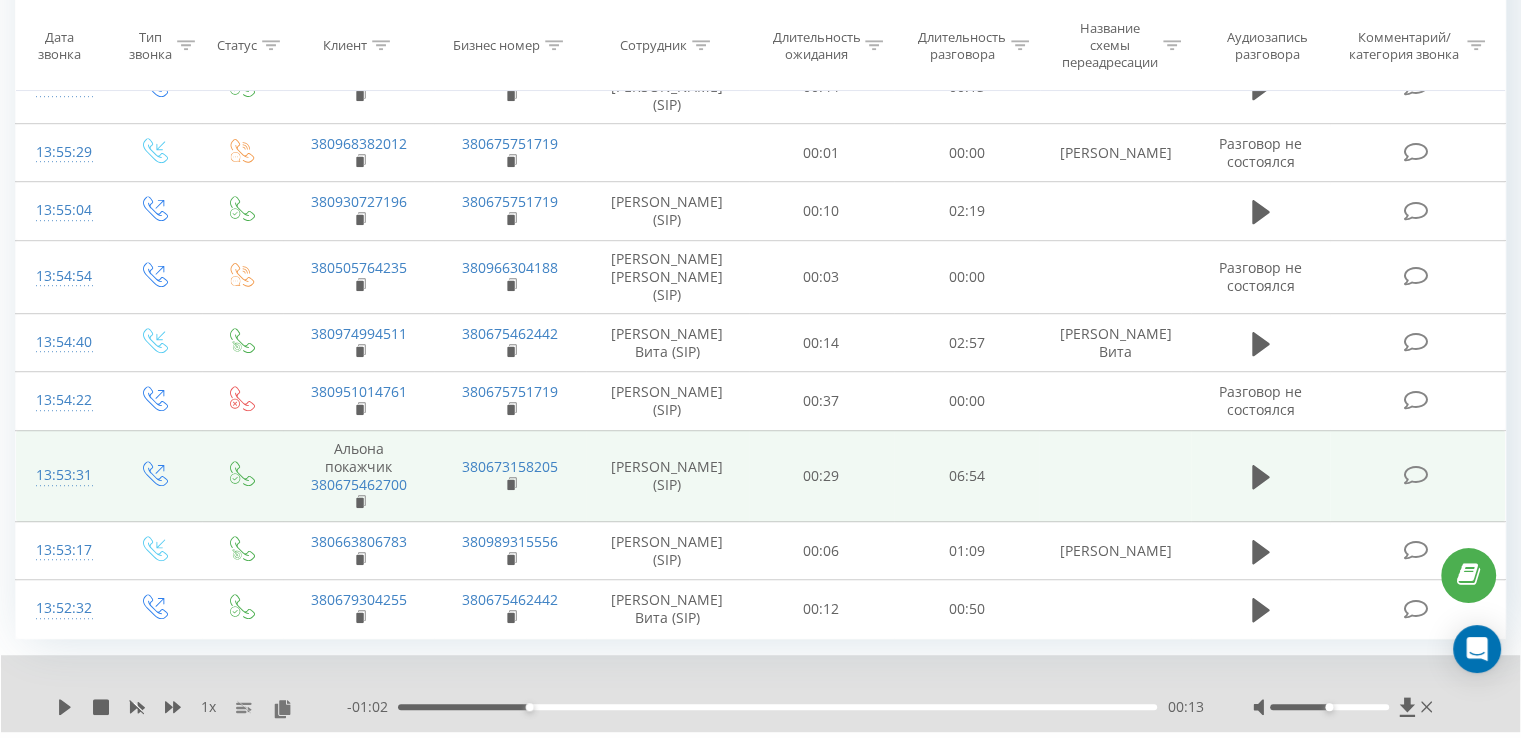 click on "8" at bounding box center [1292, 761] 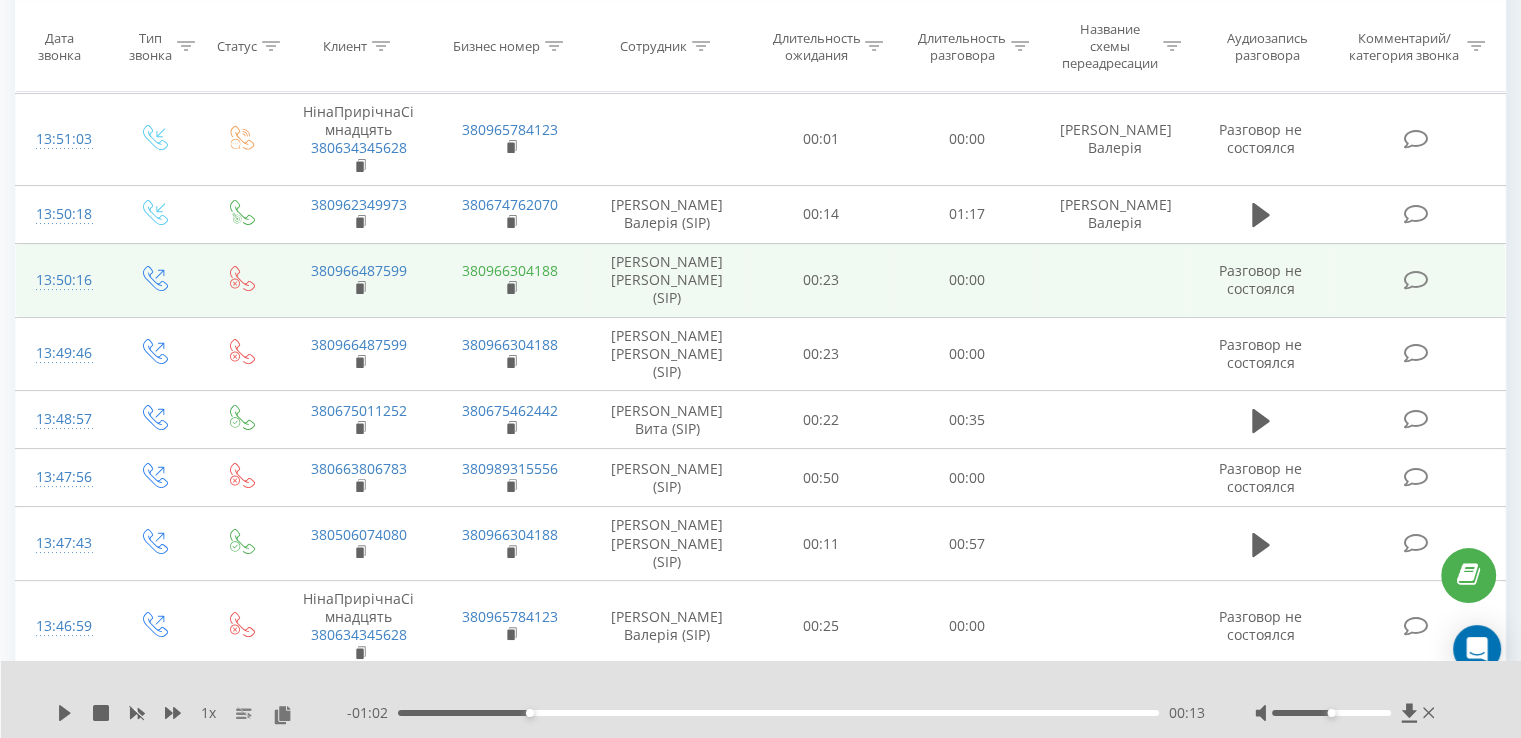 scroll, scrollTop: 0, scrollLeft: 0, axis: both 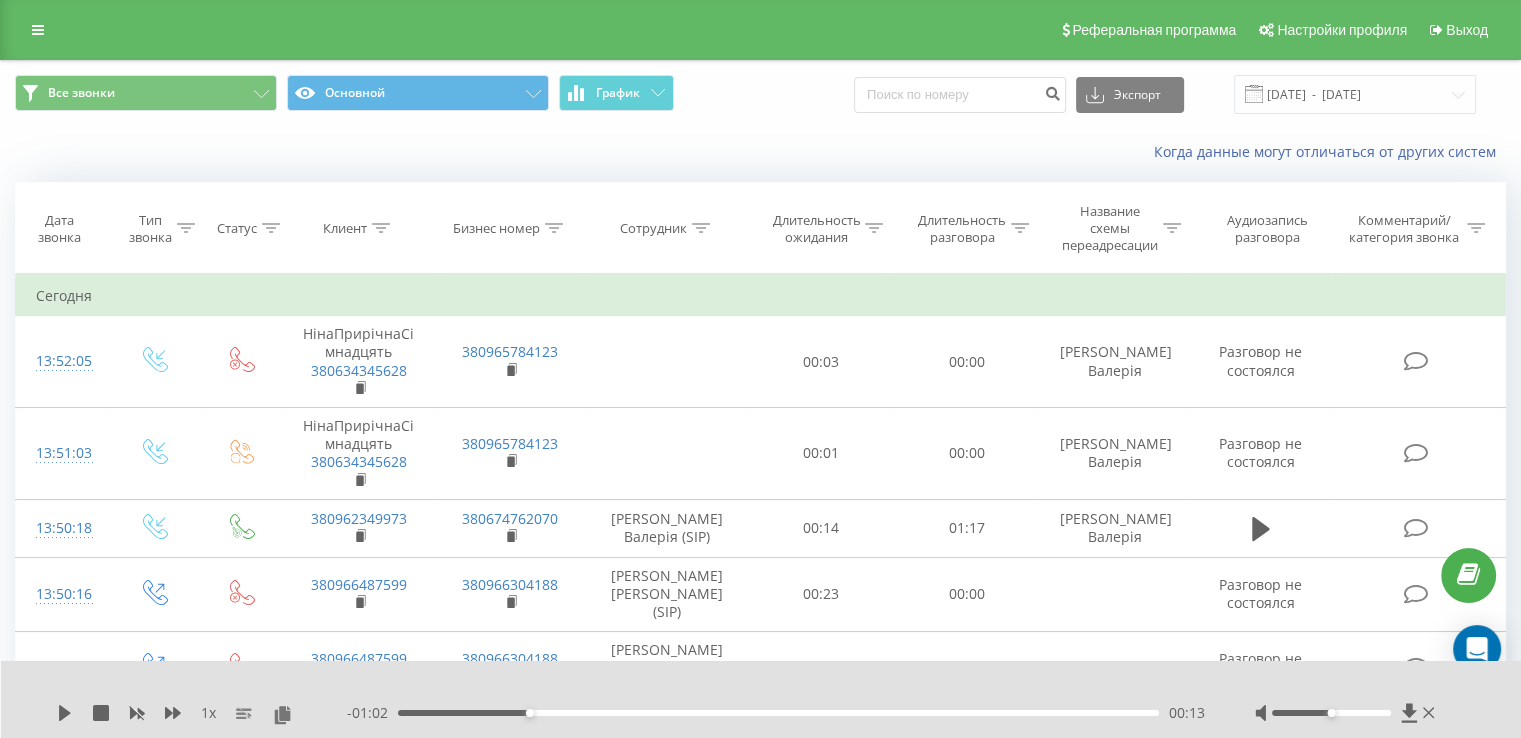 click 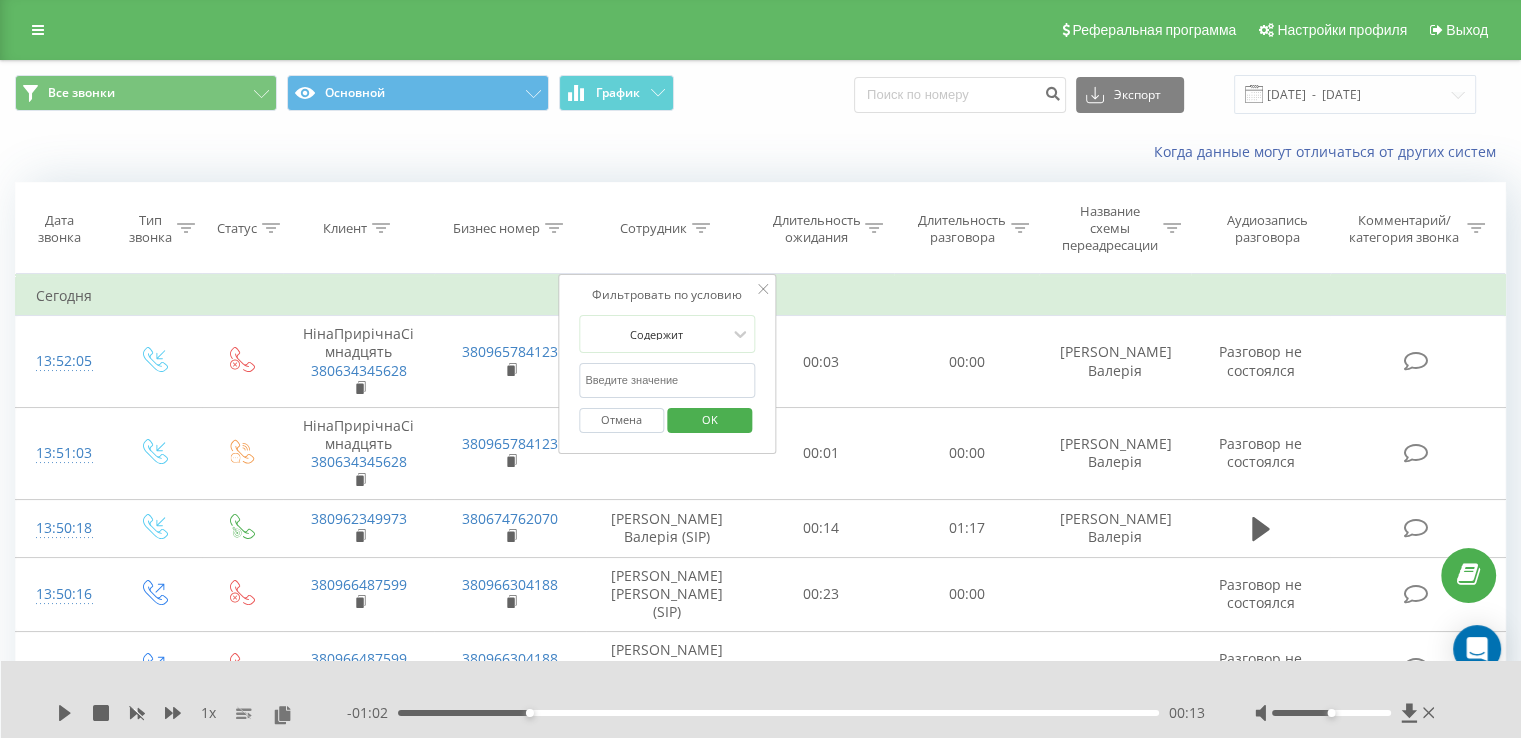 drag, startPoint x: 672, startPoint y: 376, endPoint x: 694, endPoint y: 395, distance: 29.068884 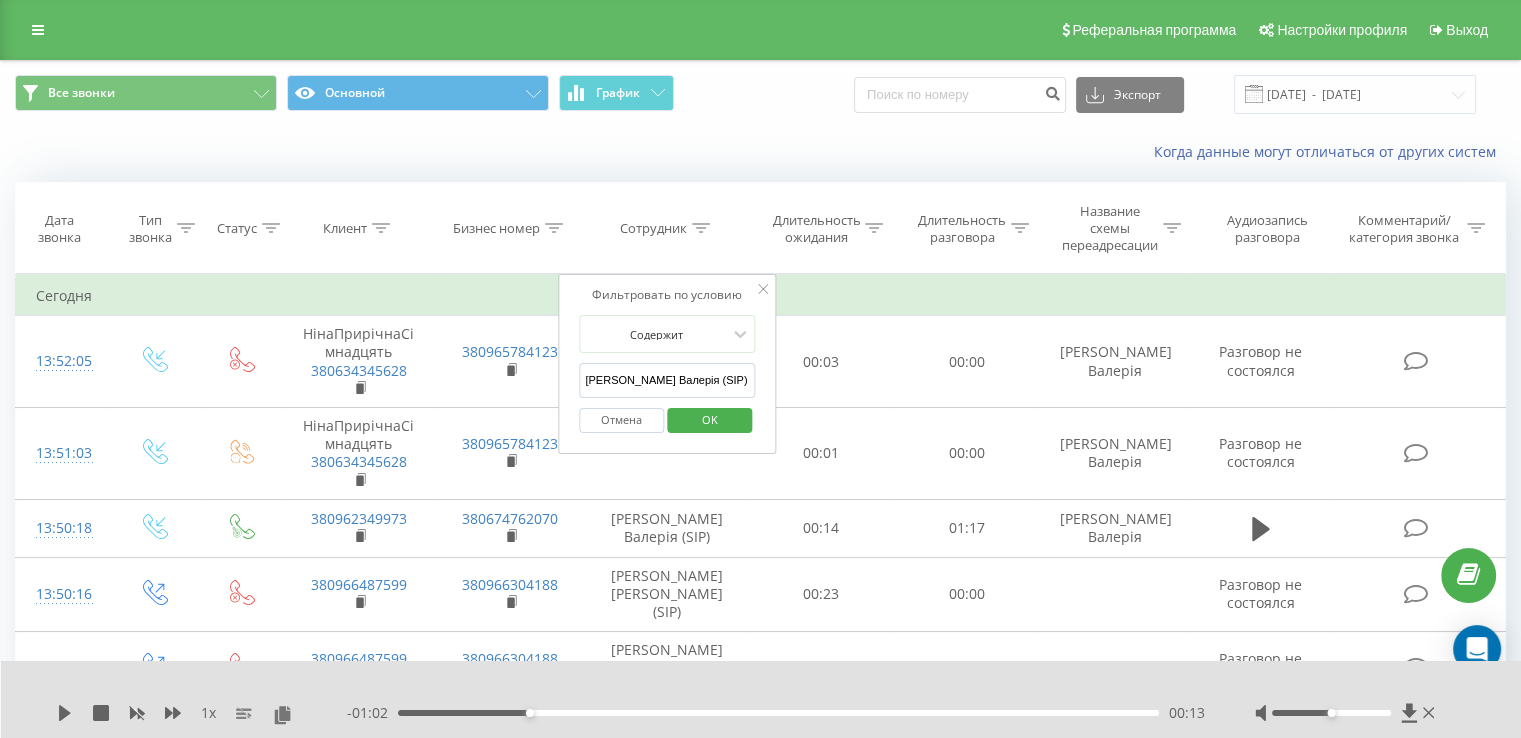 click on "OK" at bounding box center [710, 419] 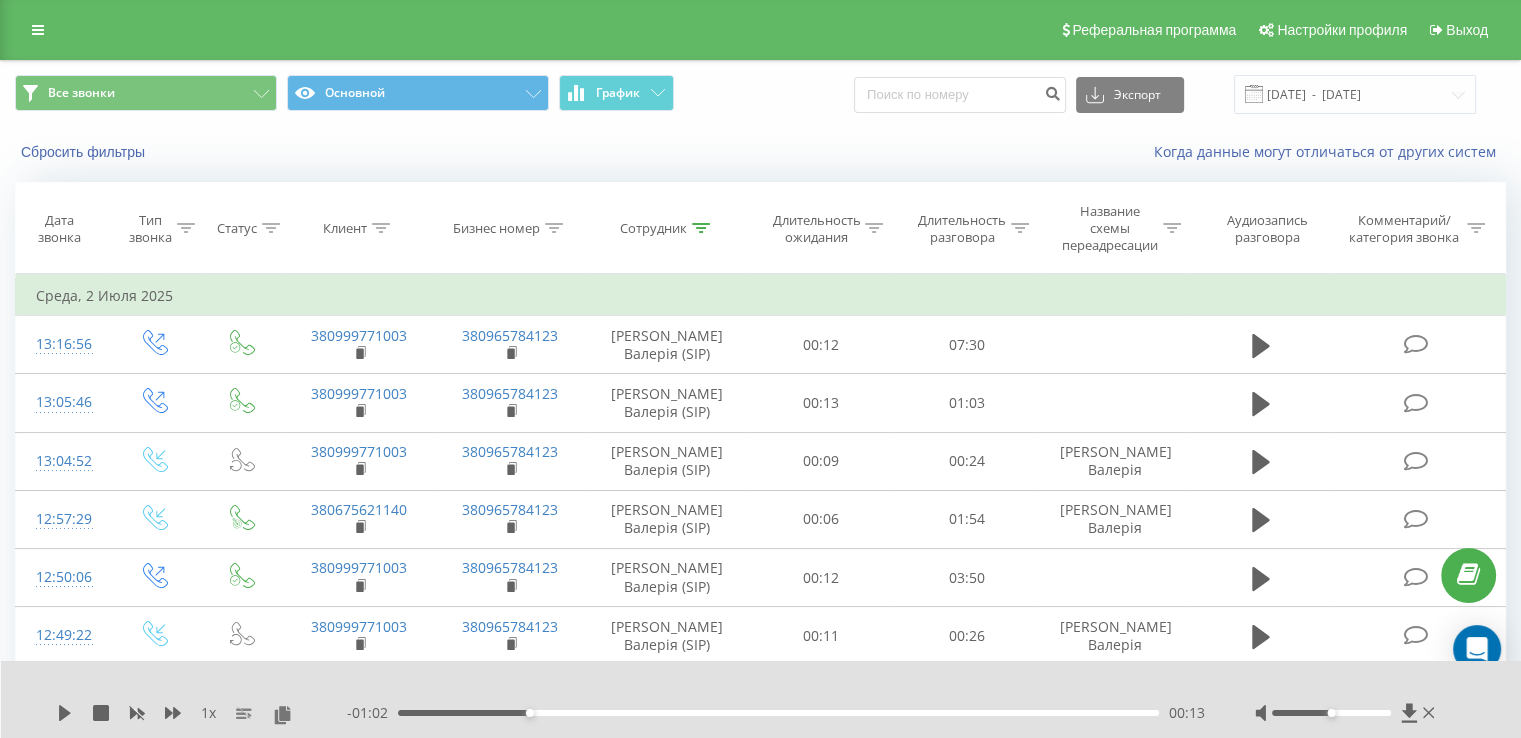 click on "Все звонки Основной График Экспорт .csv .xls .xlsx 11.06.2025  -  11.07.2025" at bounding box center (760, 94) 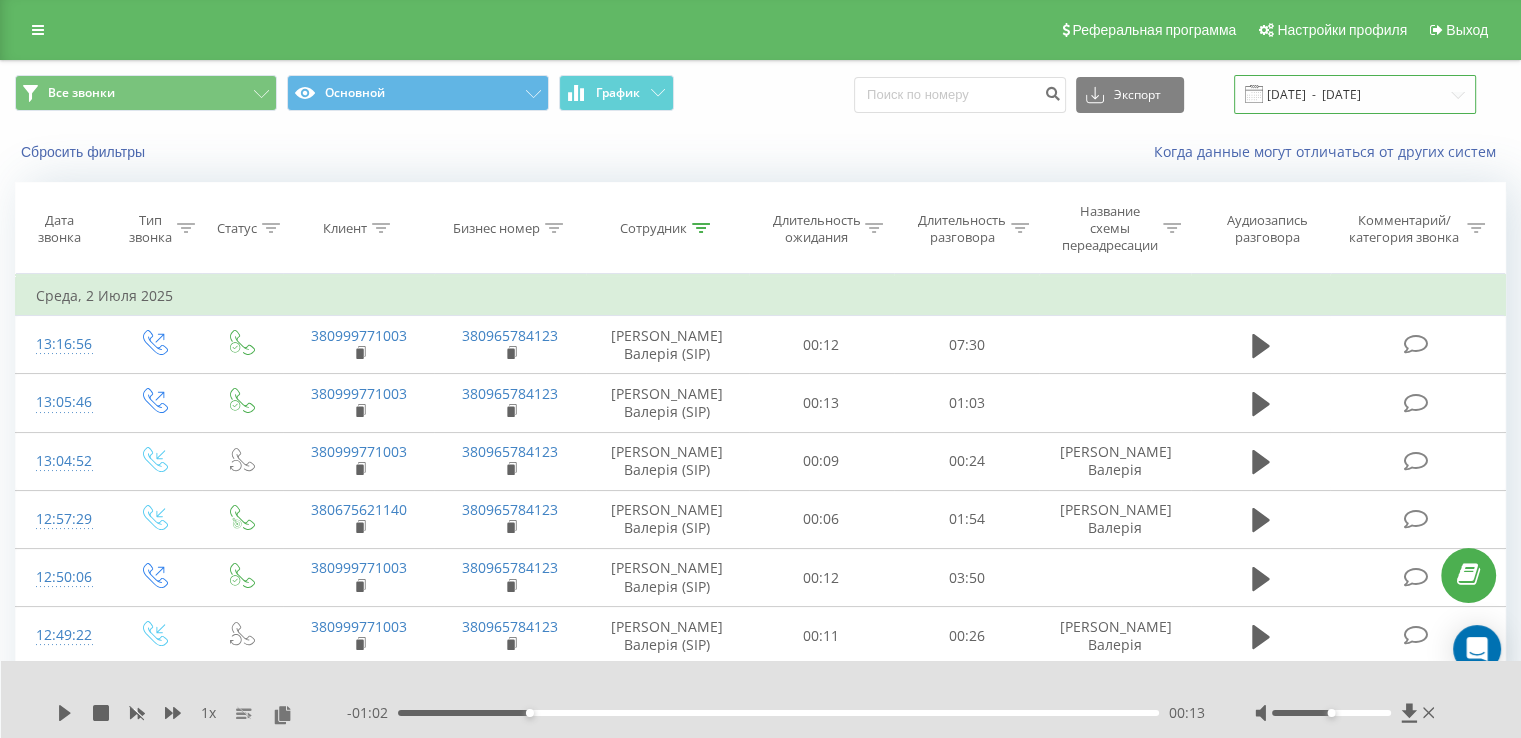 click on "[DATE]  -  [DATE]" at bounding box center [1355, 94] 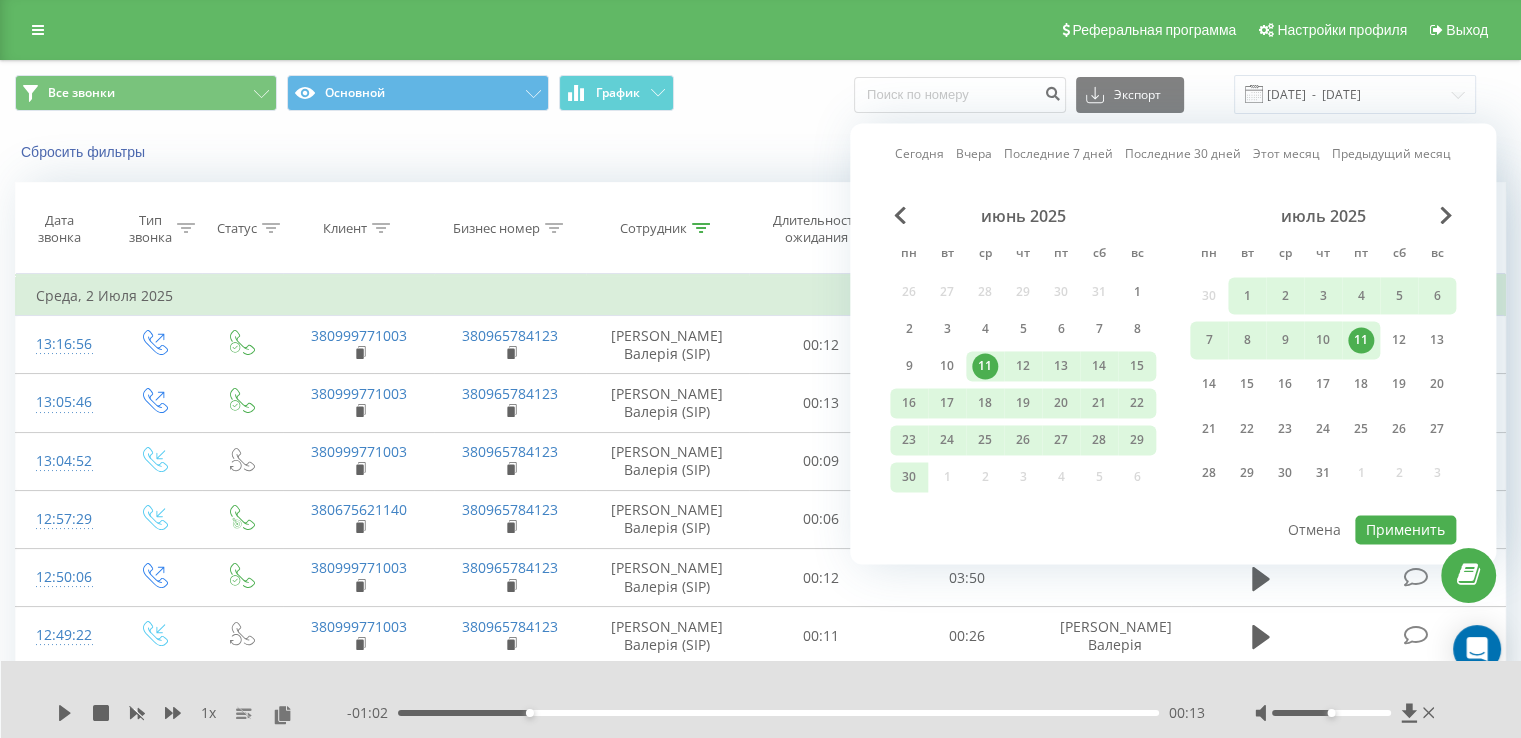 click on "11" at bounding box center (1361, 340) 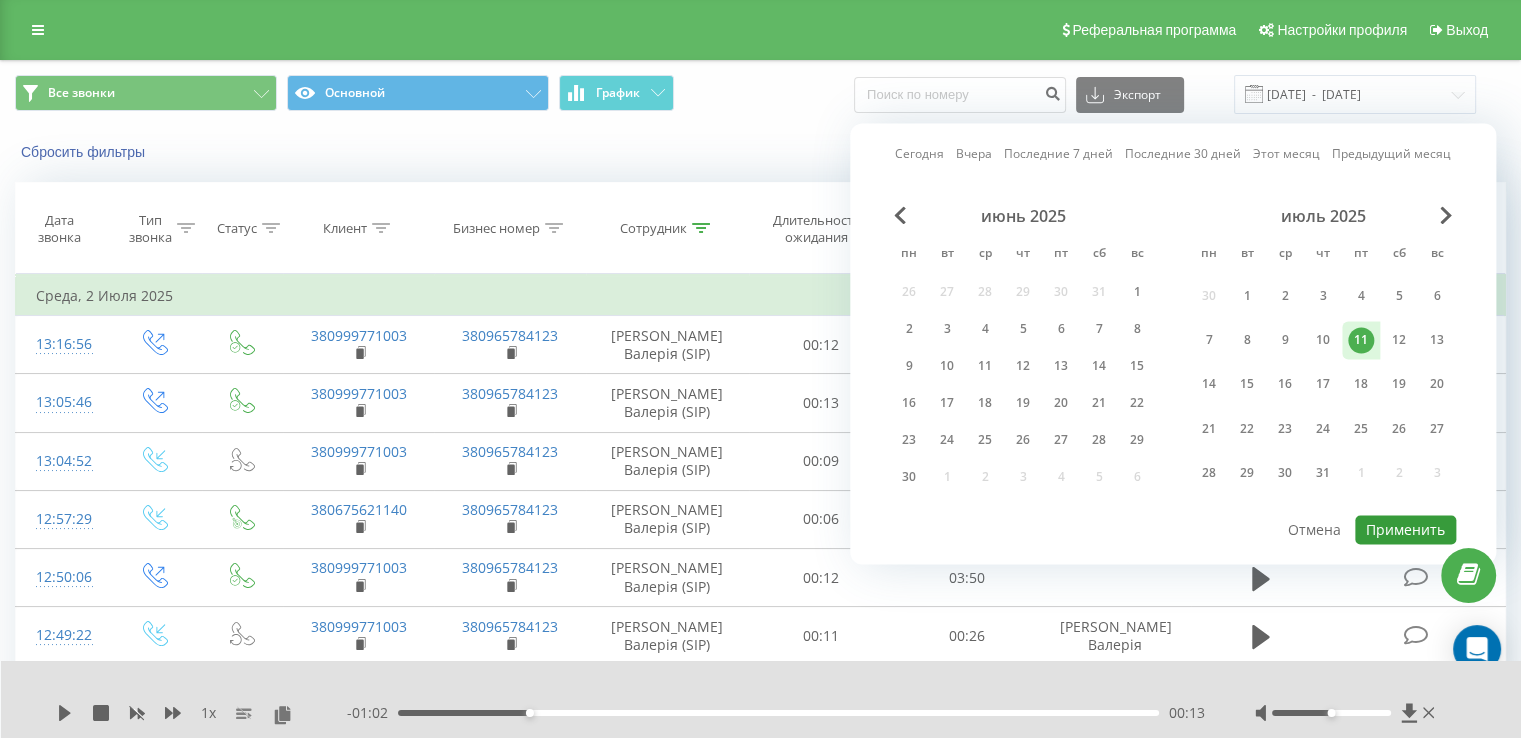 click on "Применить" at bounding box center (1405, 529) 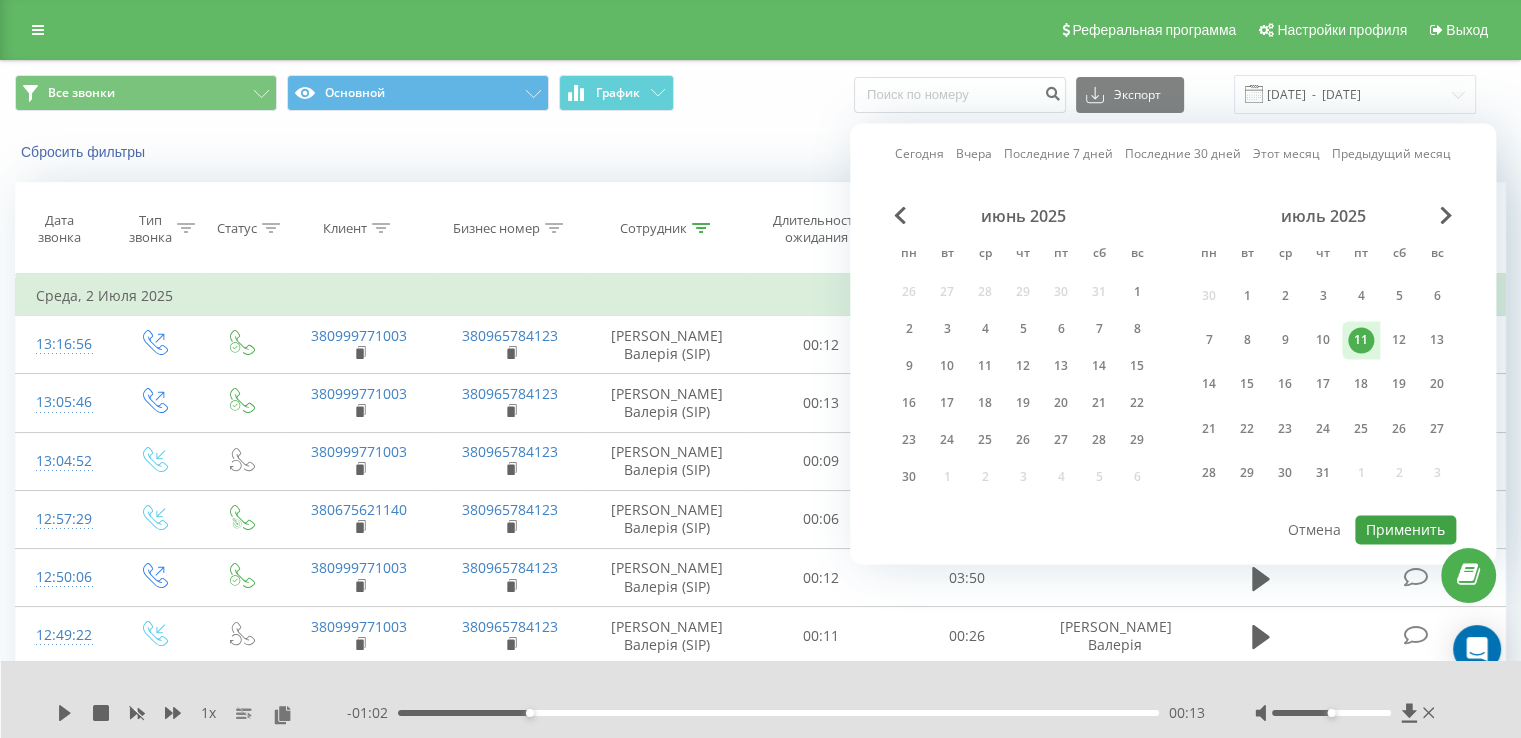 type on "11.07.2025  -  11.07.2025" 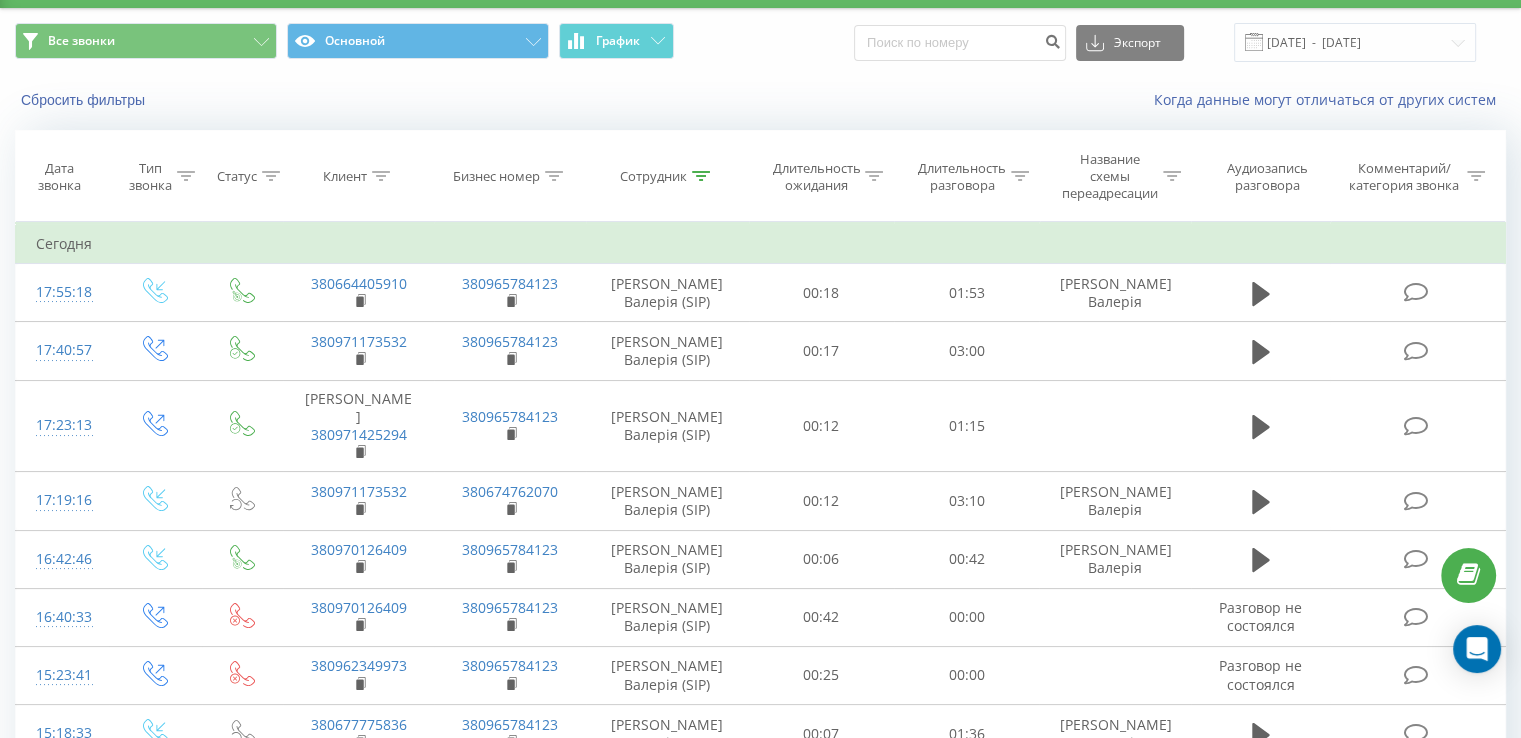 scroll, scrollTop: 0, scrollLeft: 0, axis: both 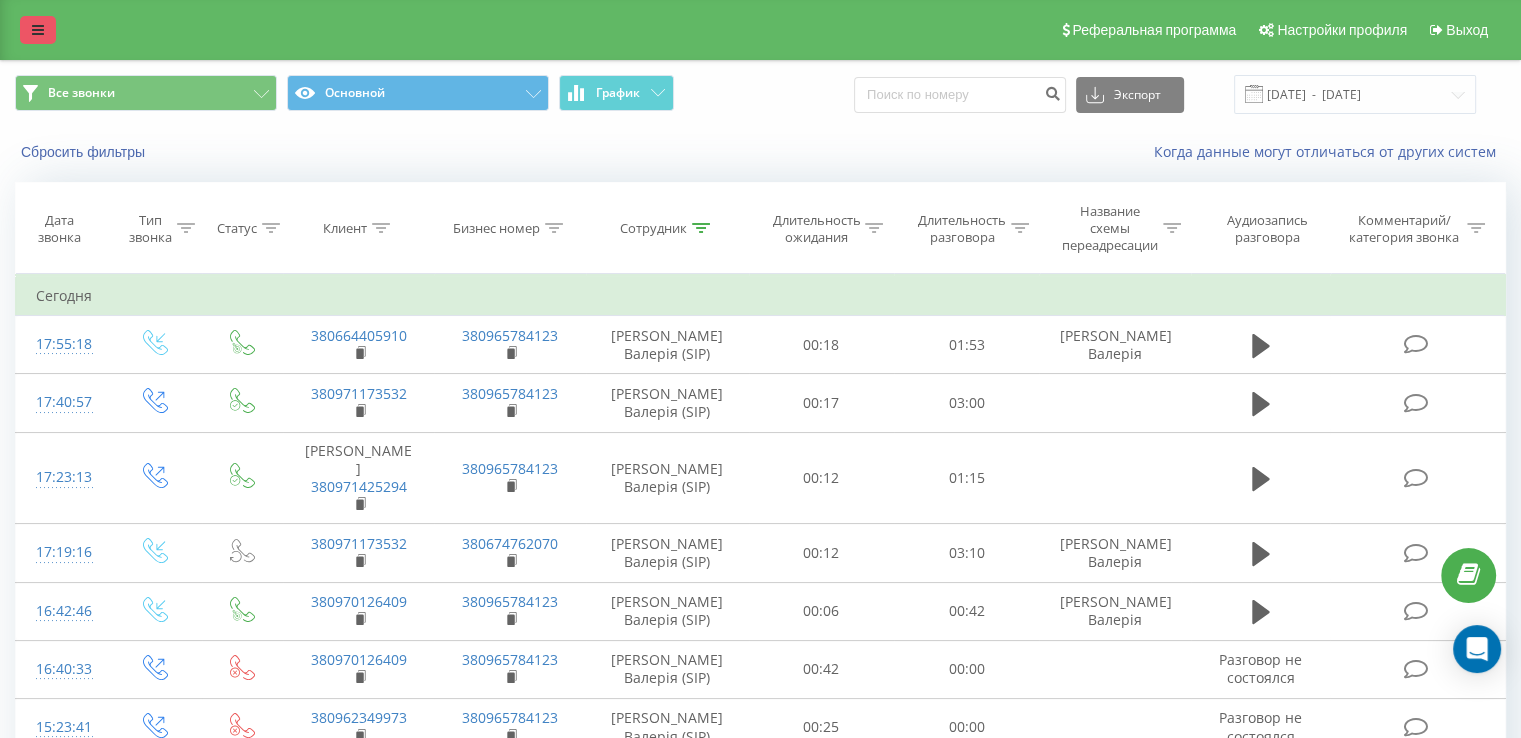 click at bounding box center [38, 30] 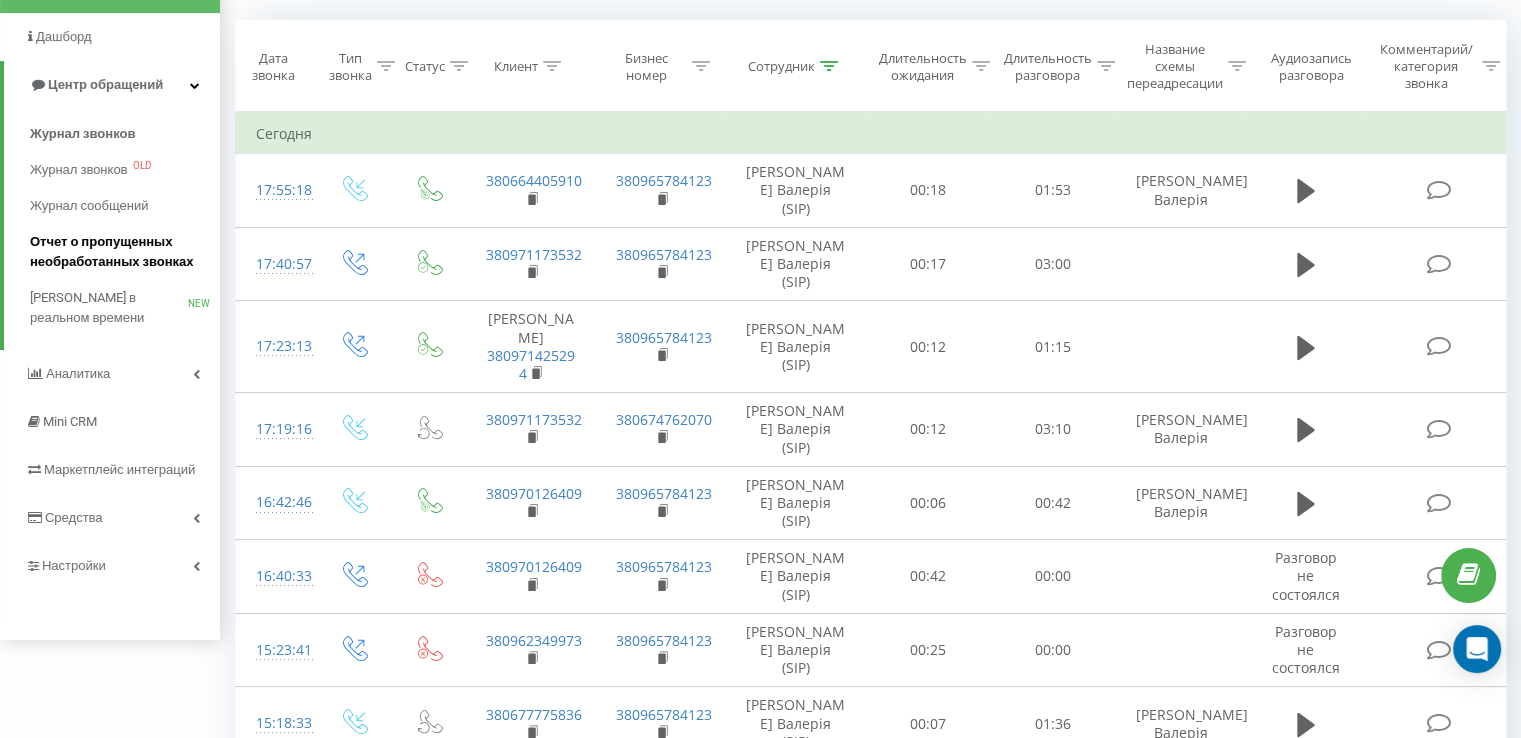 scroll, scrollTop: 266, scrollLeft: 0, axis: vertical 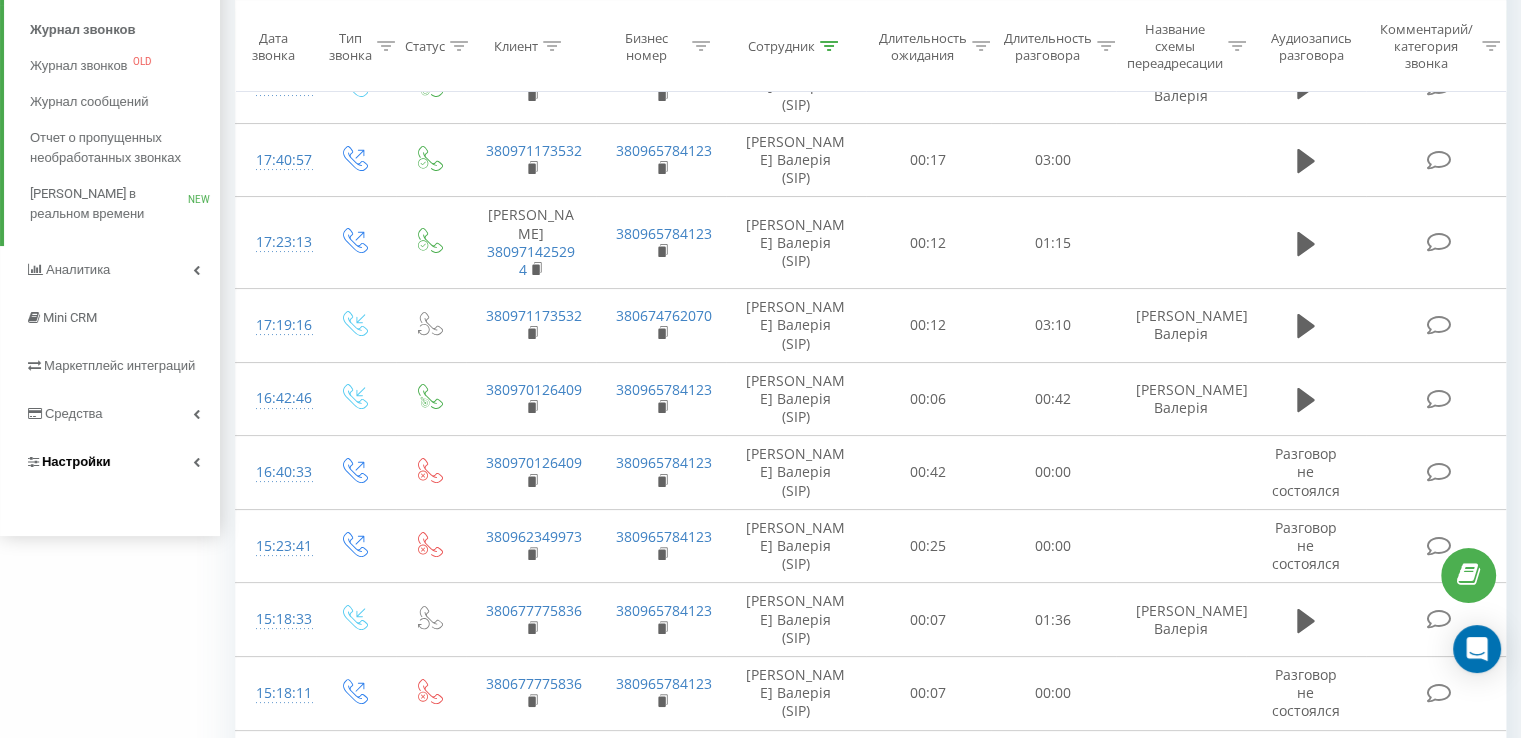 click on "Настройки" at bounding box center (110, 462) 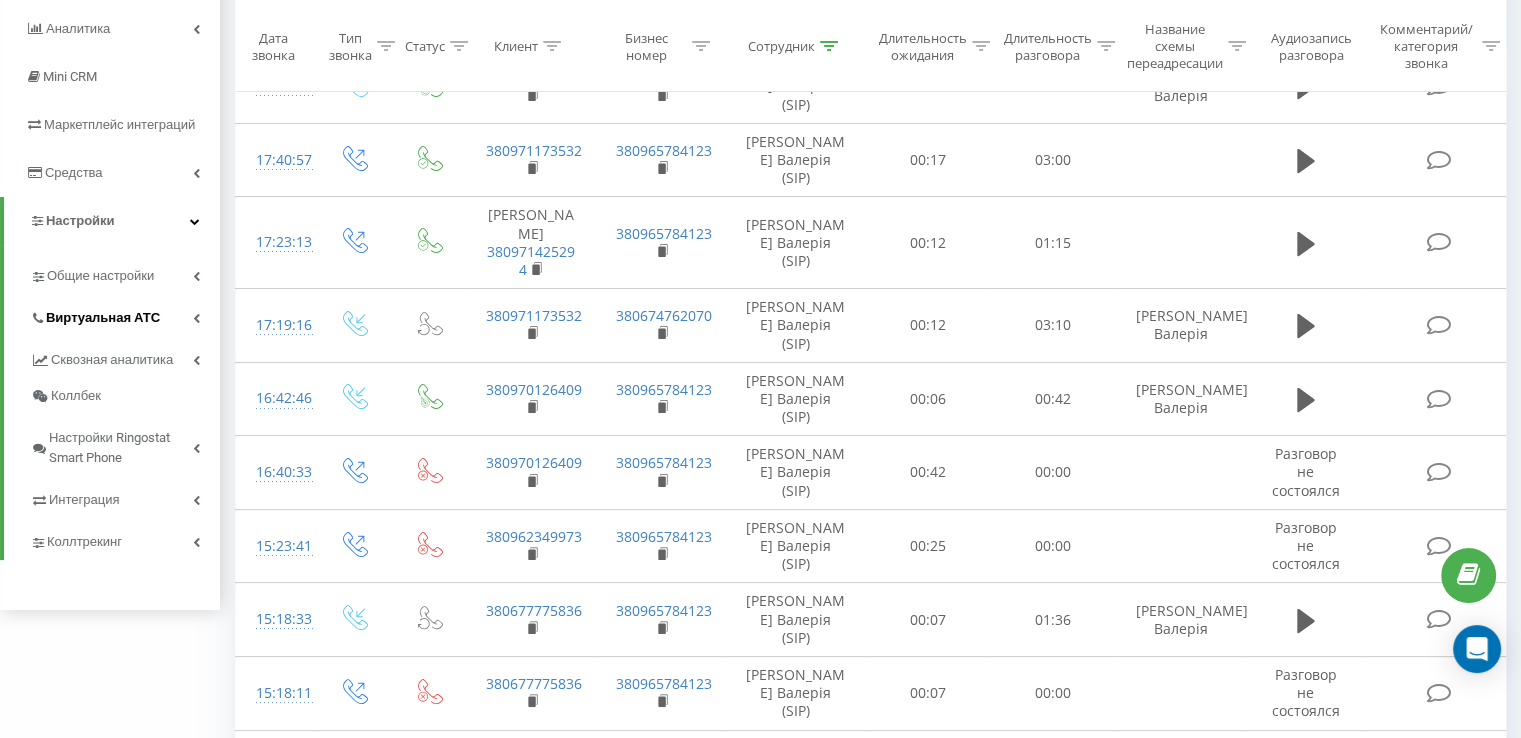 click on "Виртуальная АТС" at bounding box center [125, 315] 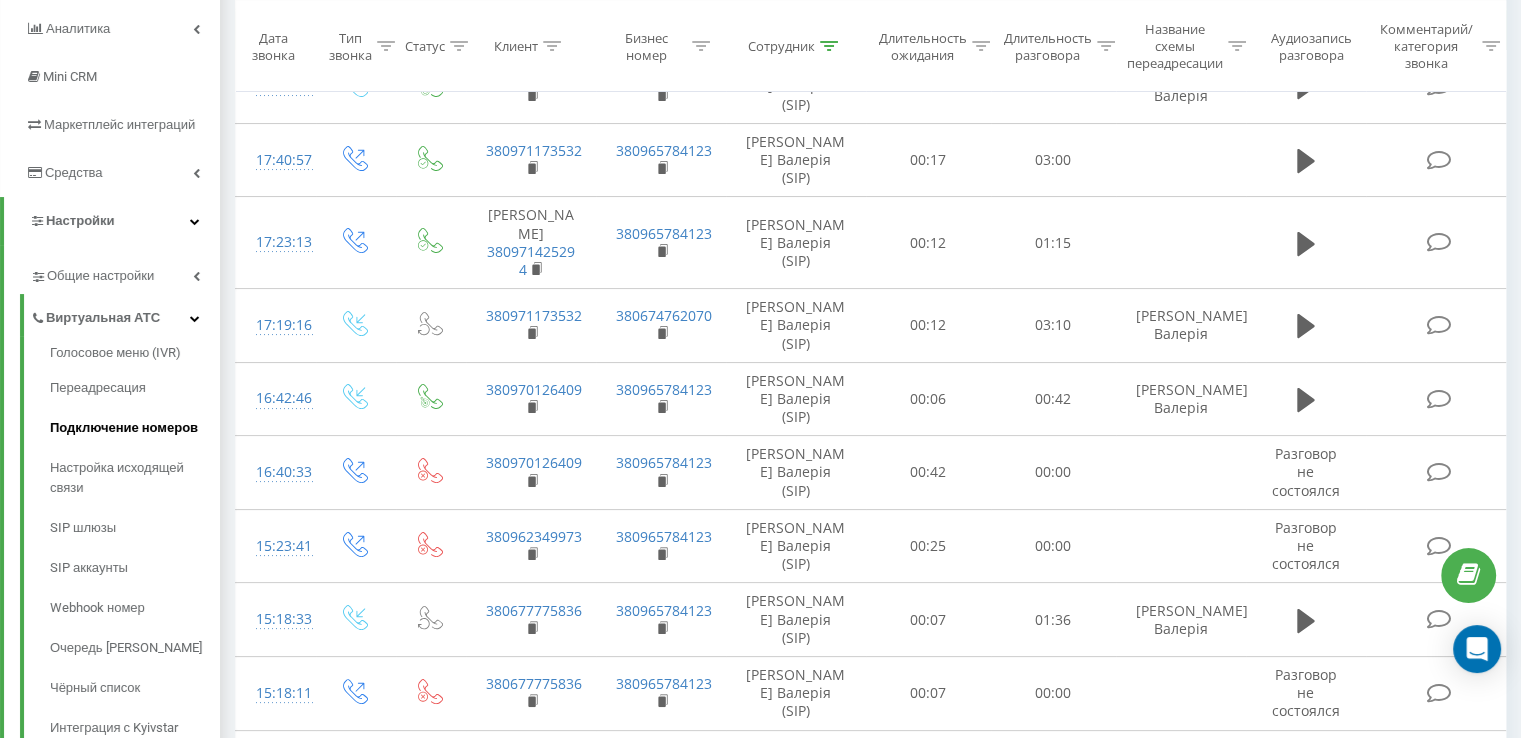 click on "Подключение номеров" at bounding box center (135, 428) 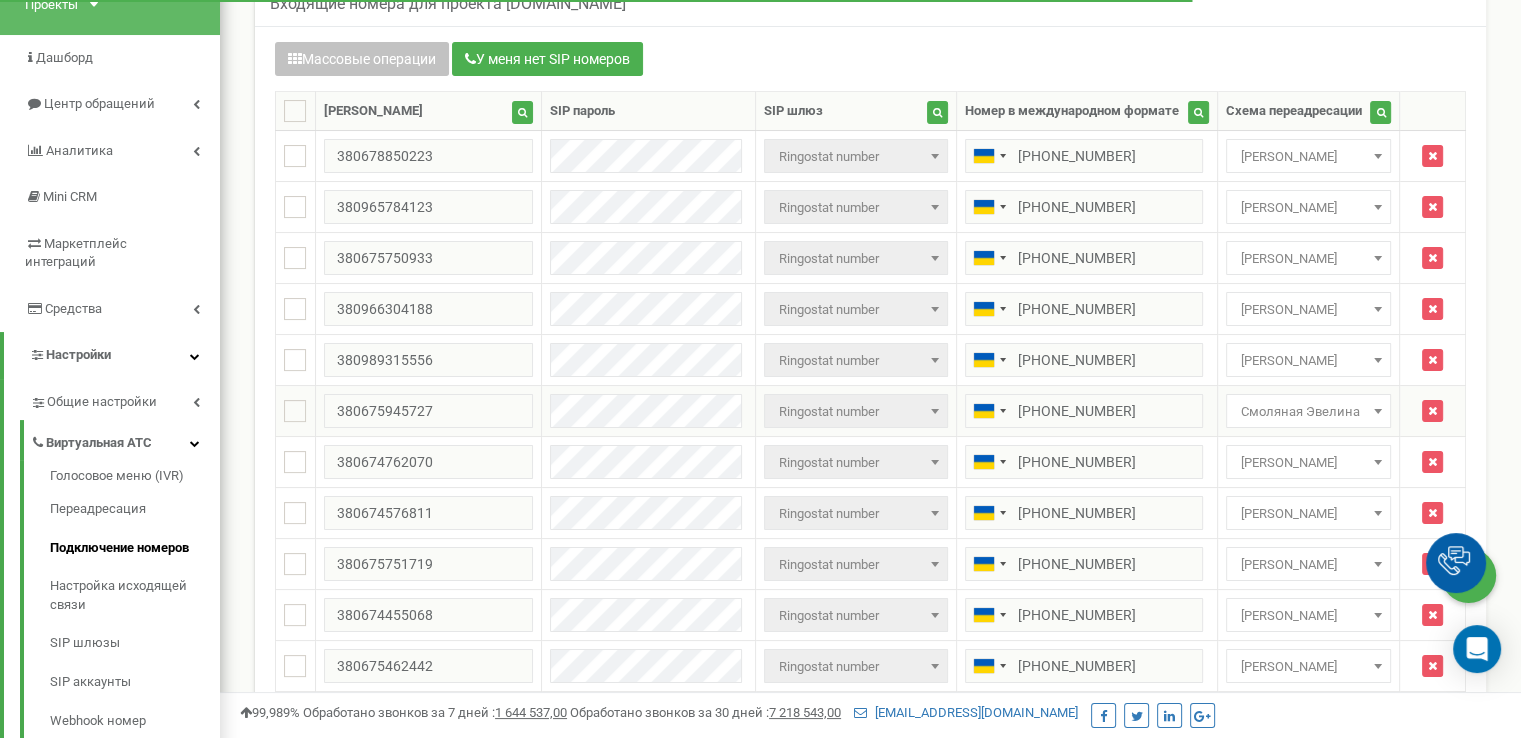 scroll, scrollTop: 133, scrollLeft: 0, axis: vertical 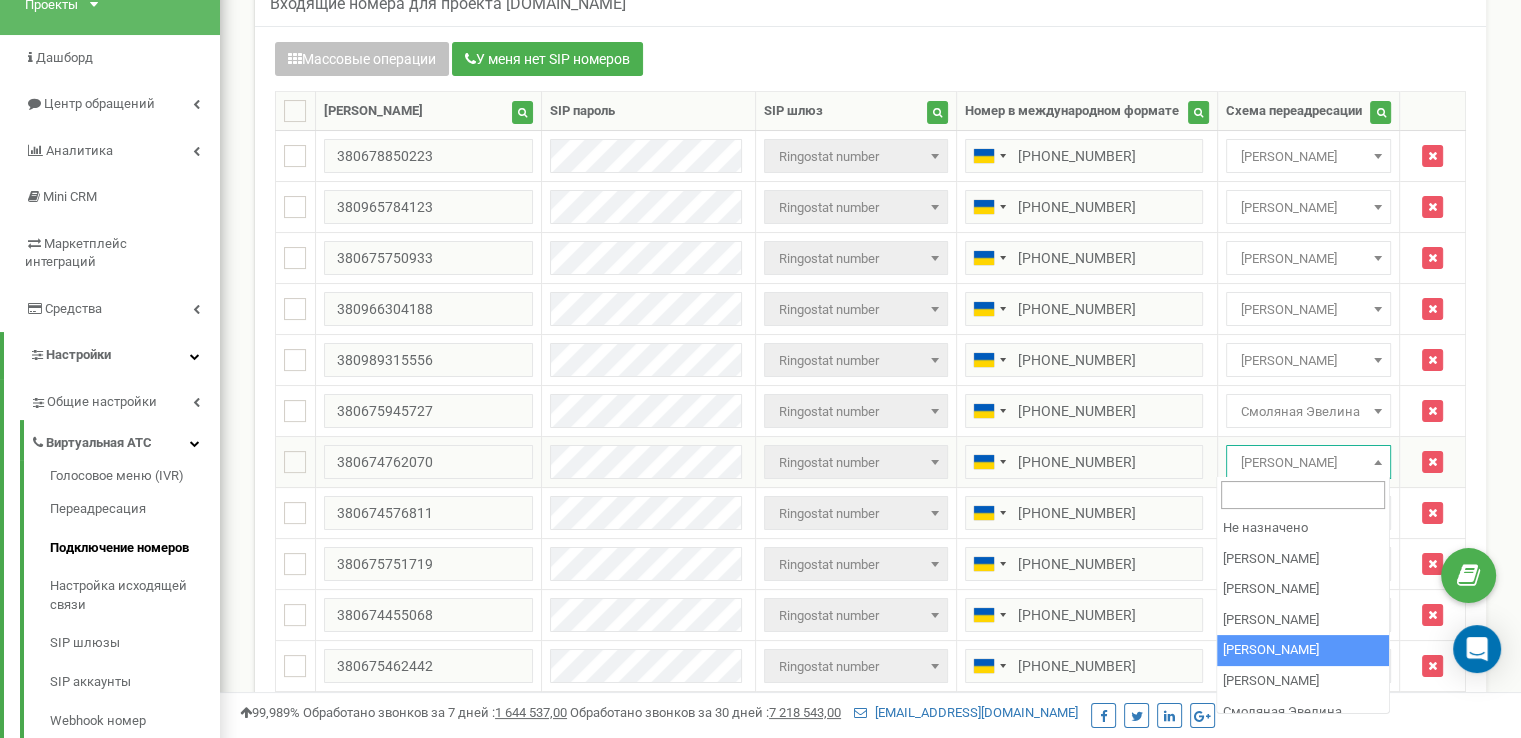 click on "[PERSON_NAME]" at bounding box center [1308, 463] 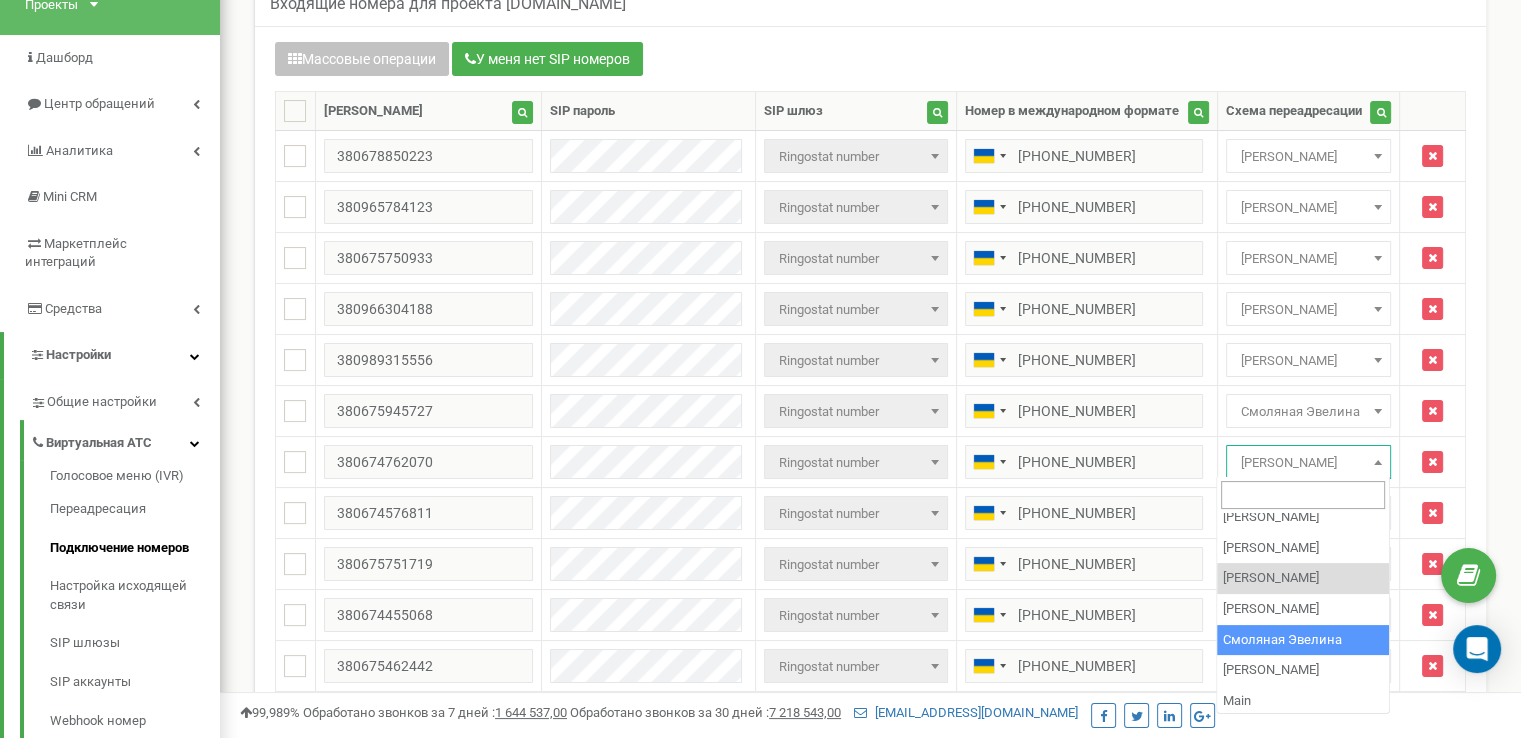 scroll, scrollTop: 0, scrollLeft: 0, axis: both 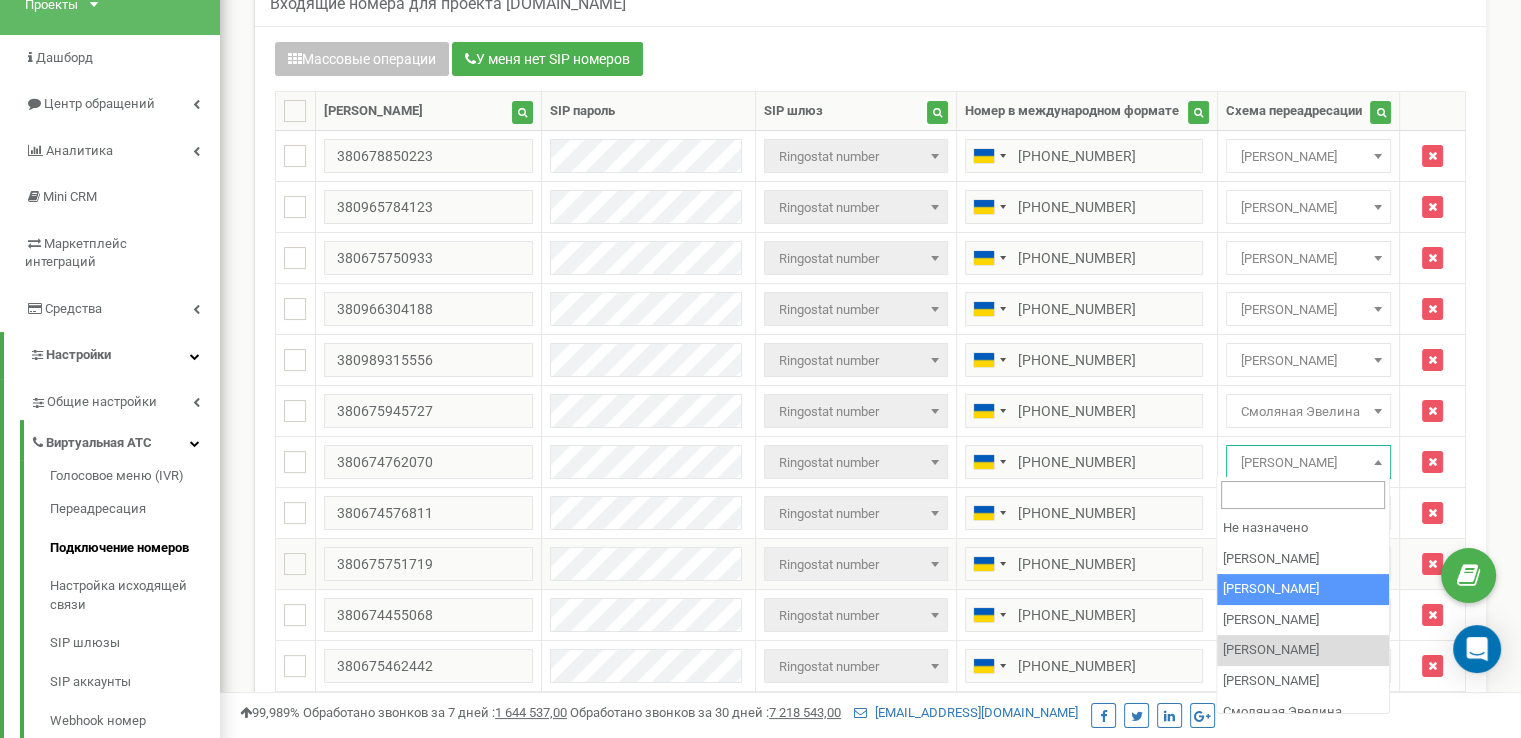 click on "+380675751719" at bounding box center [1087, 564] 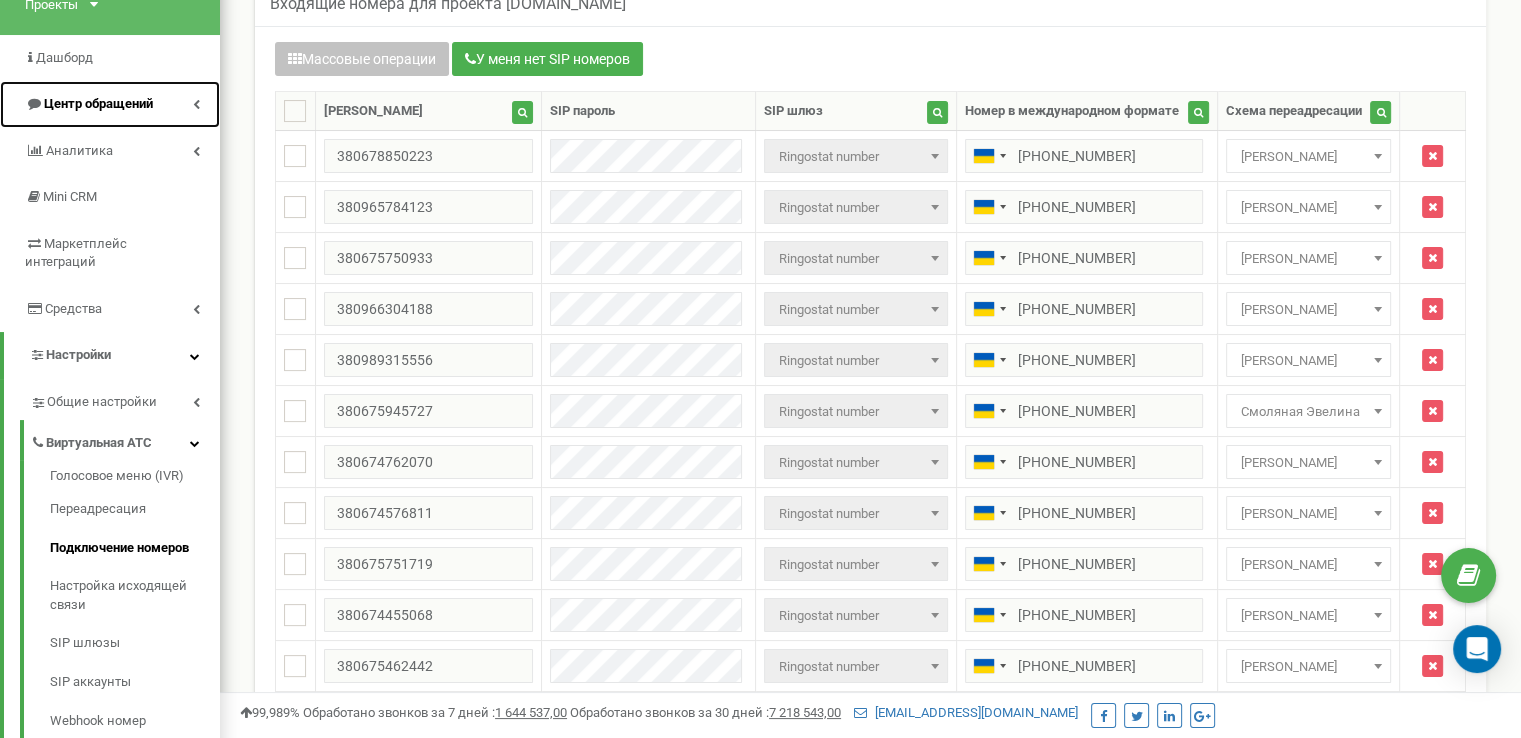 click on "Центр обращений" at bounding box center (110, 104) 